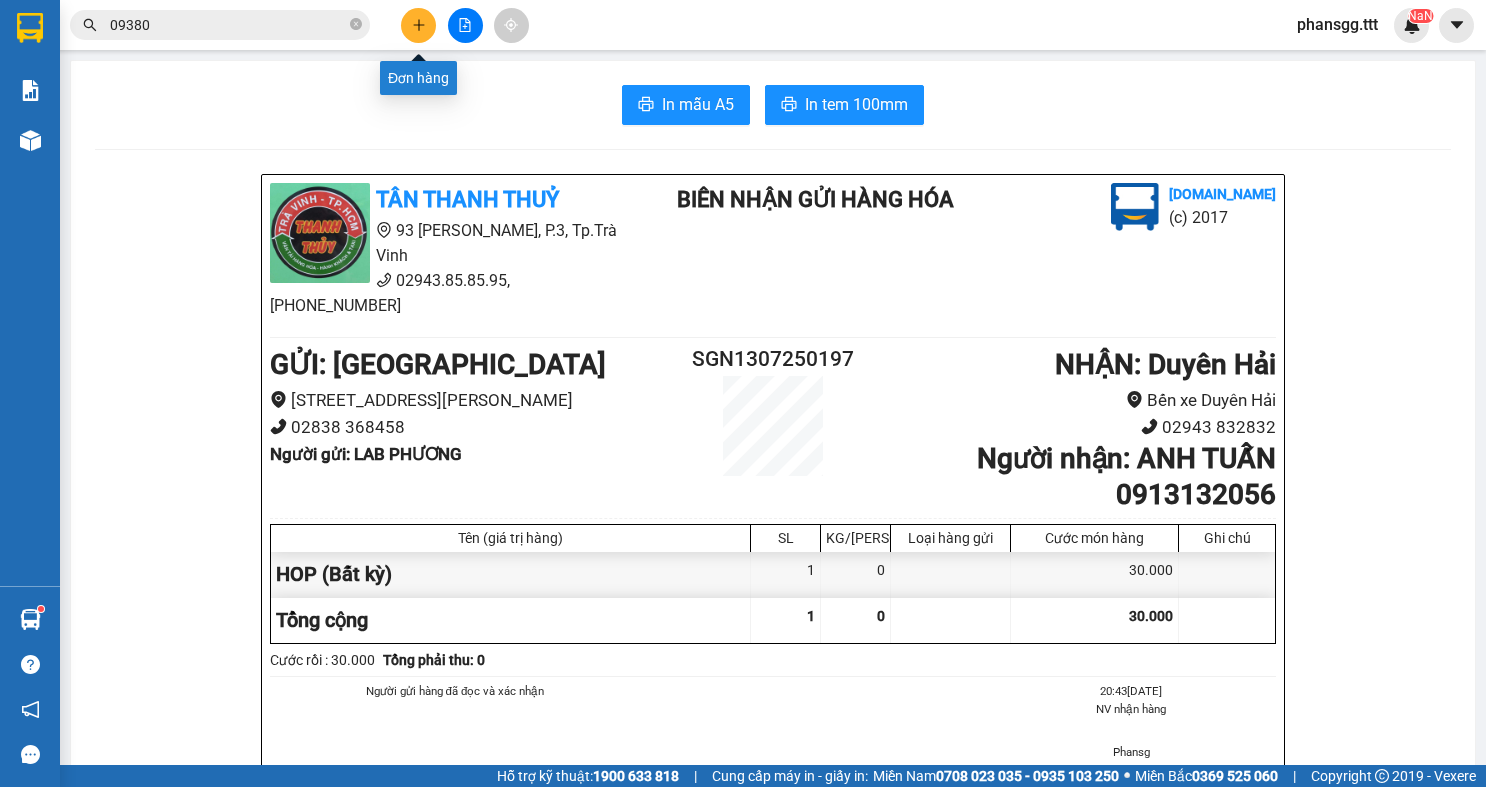 scroll, scrollTop: 0, scrollLeft: 0, axis: both 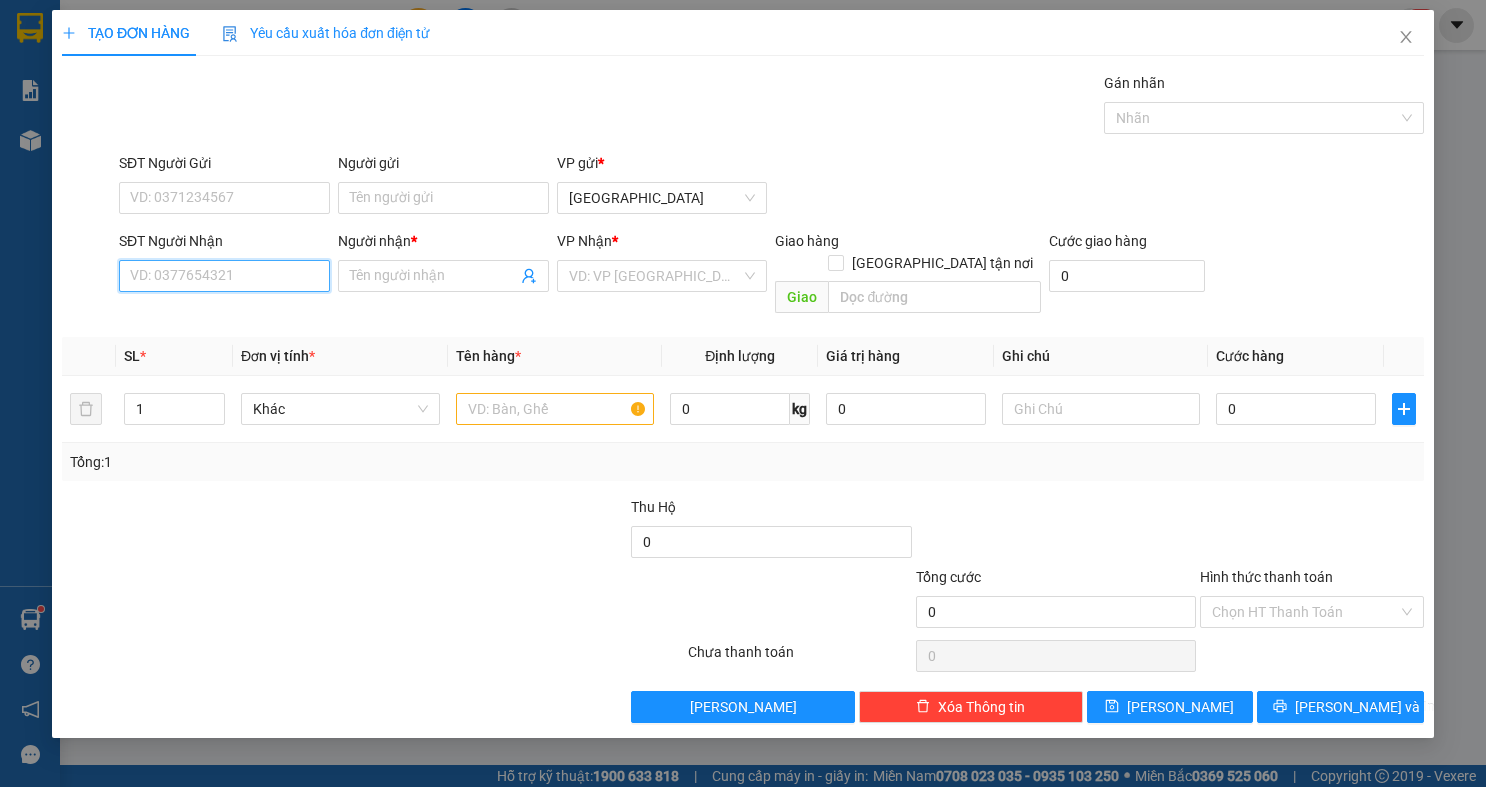 click on "SĐT Người Nhận" at bounding box center (224, 276) 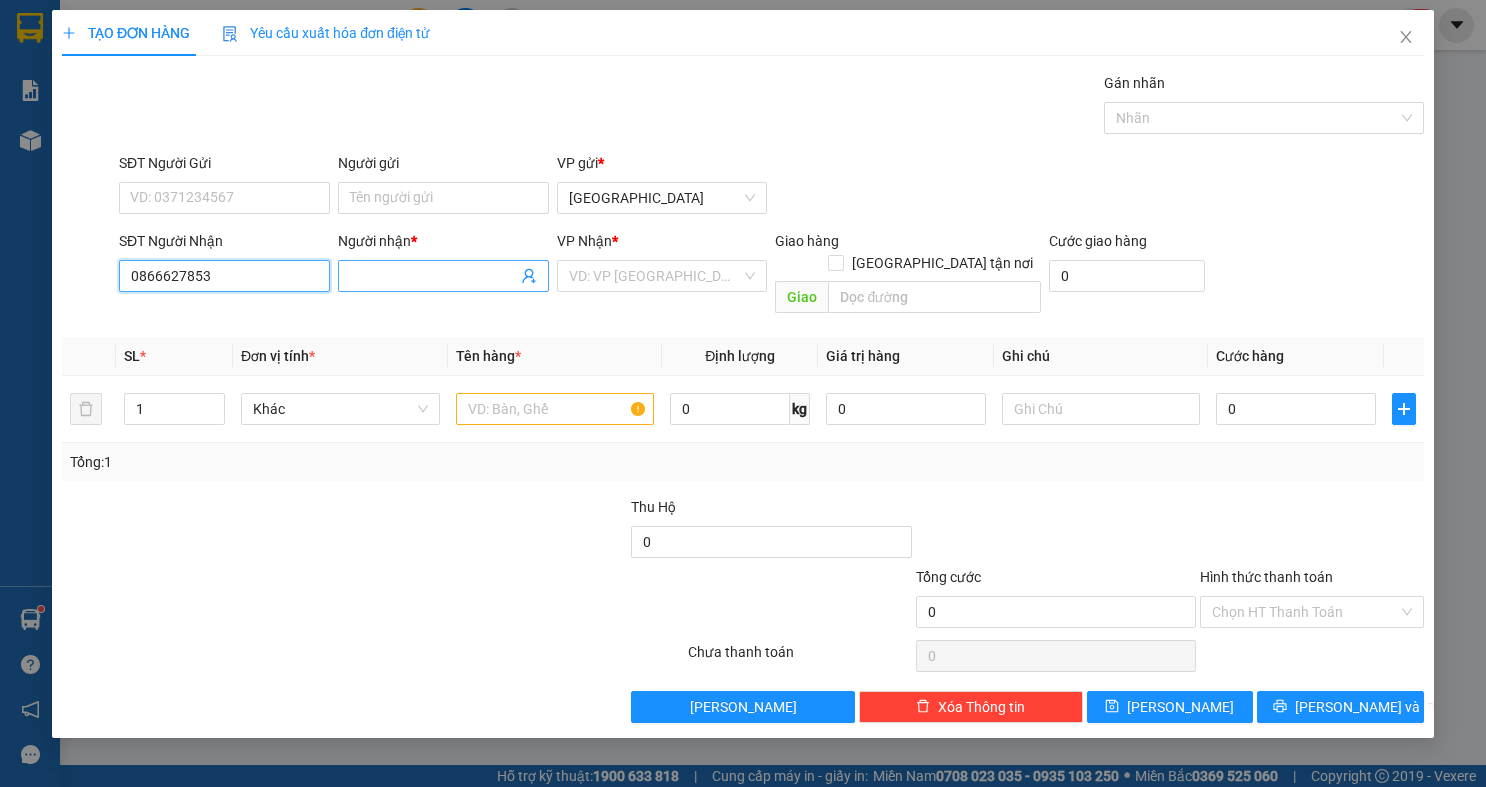 type on "0866627853" 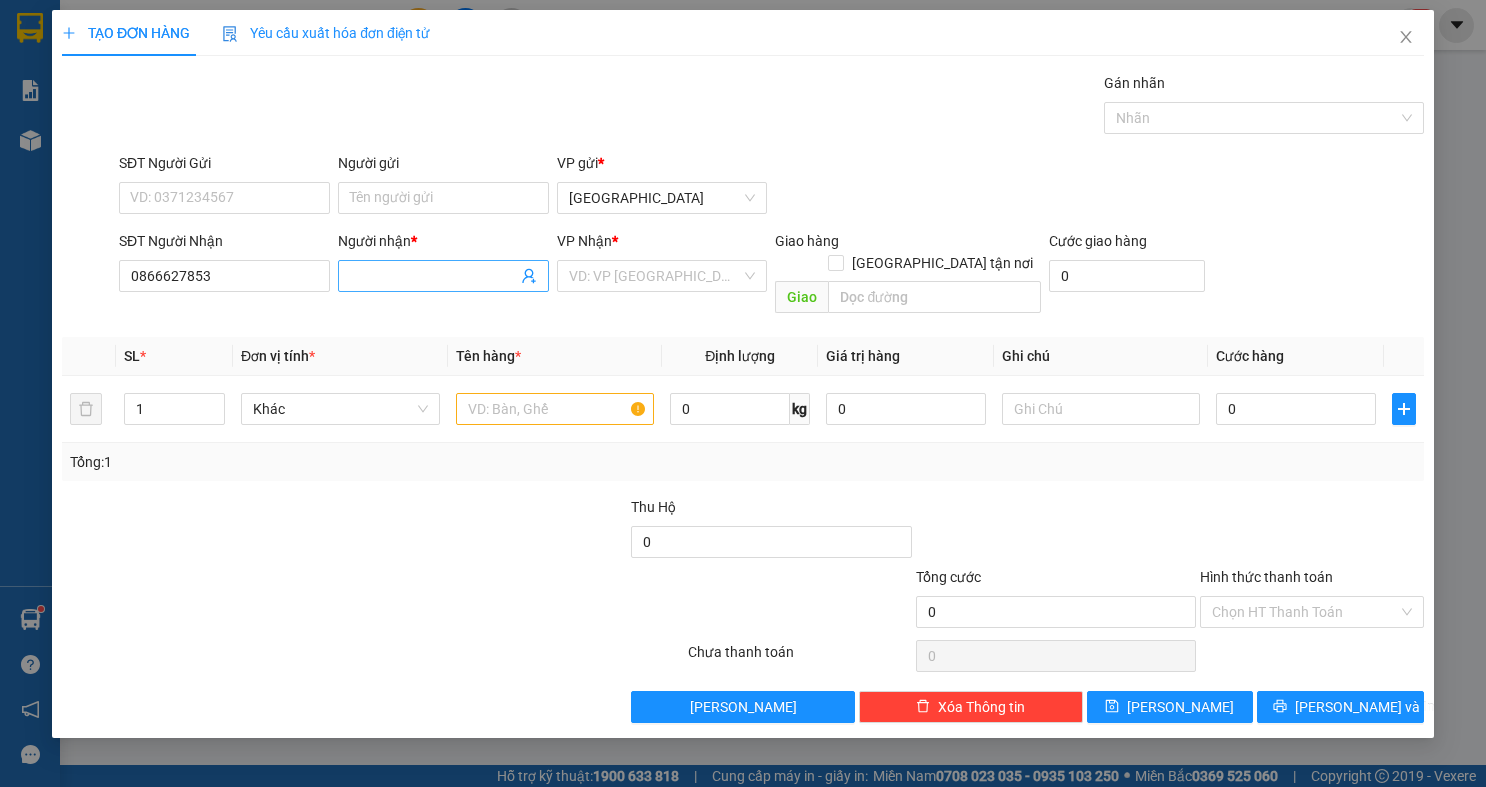 click on "Người nhận  *" at bounding box center [433, 276] 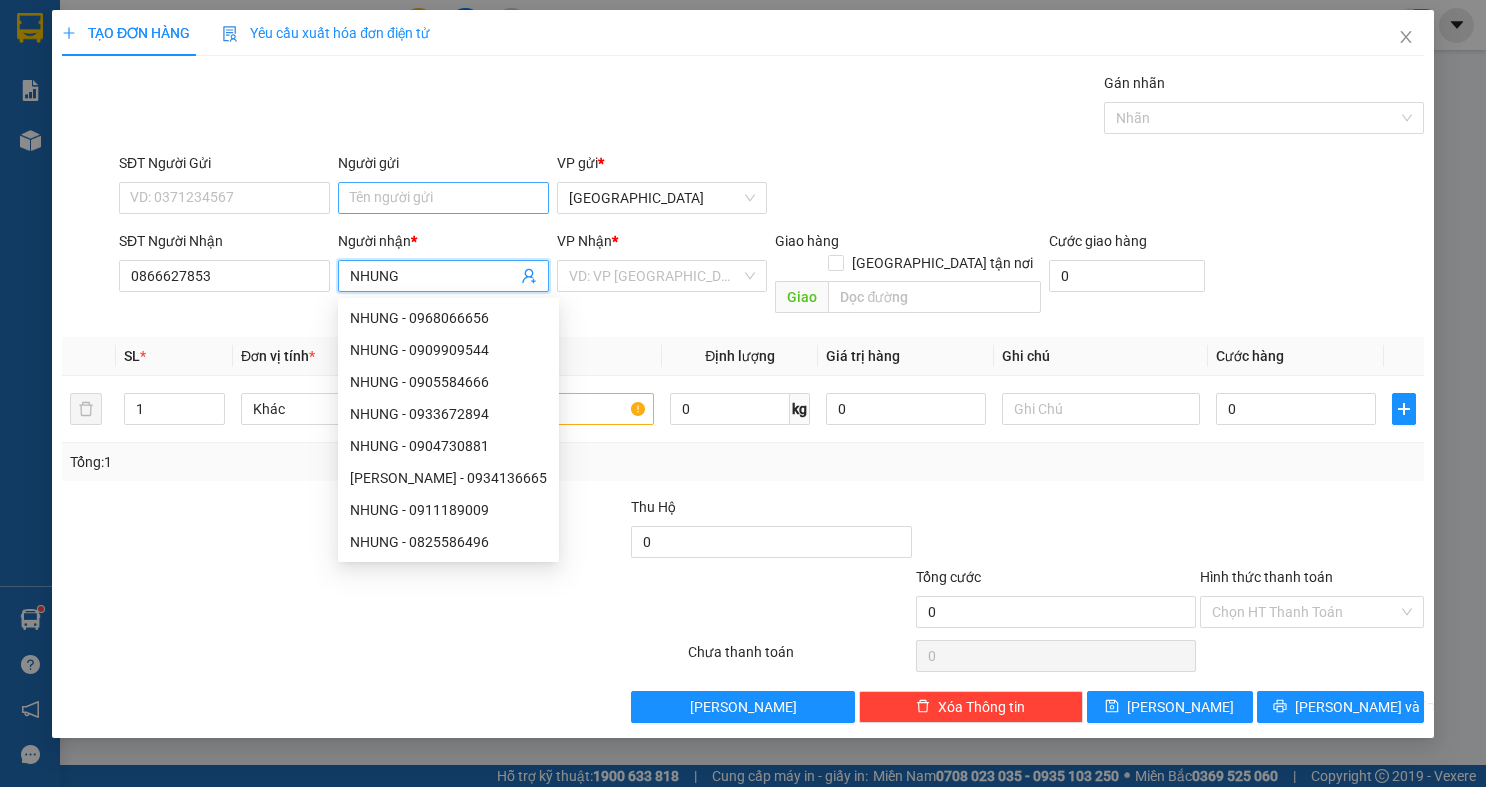type on "NHUNG" 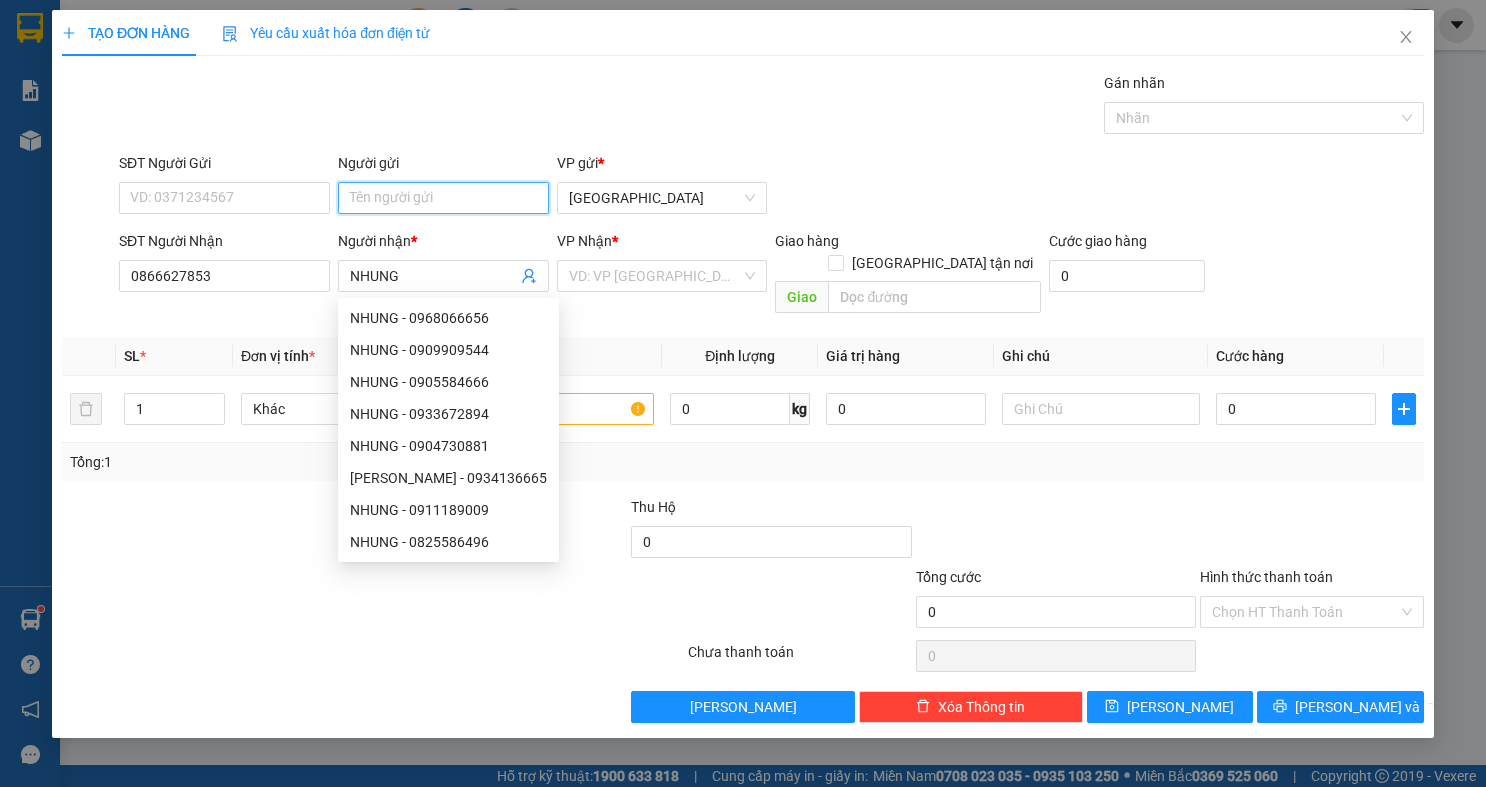 click on "Người gửi" at bounding box center [443, 198] 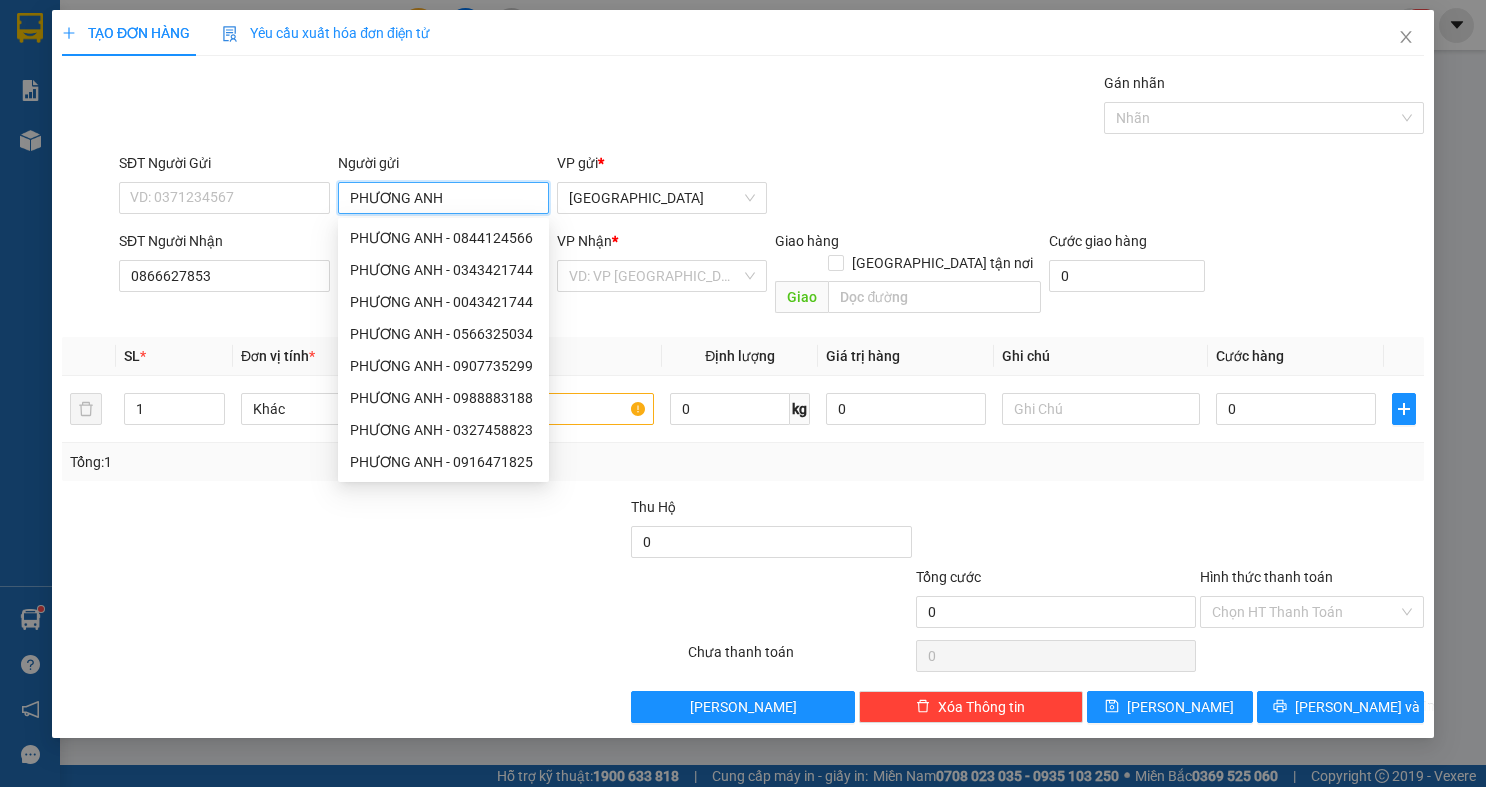 type on "PHƯƠNG ANH" 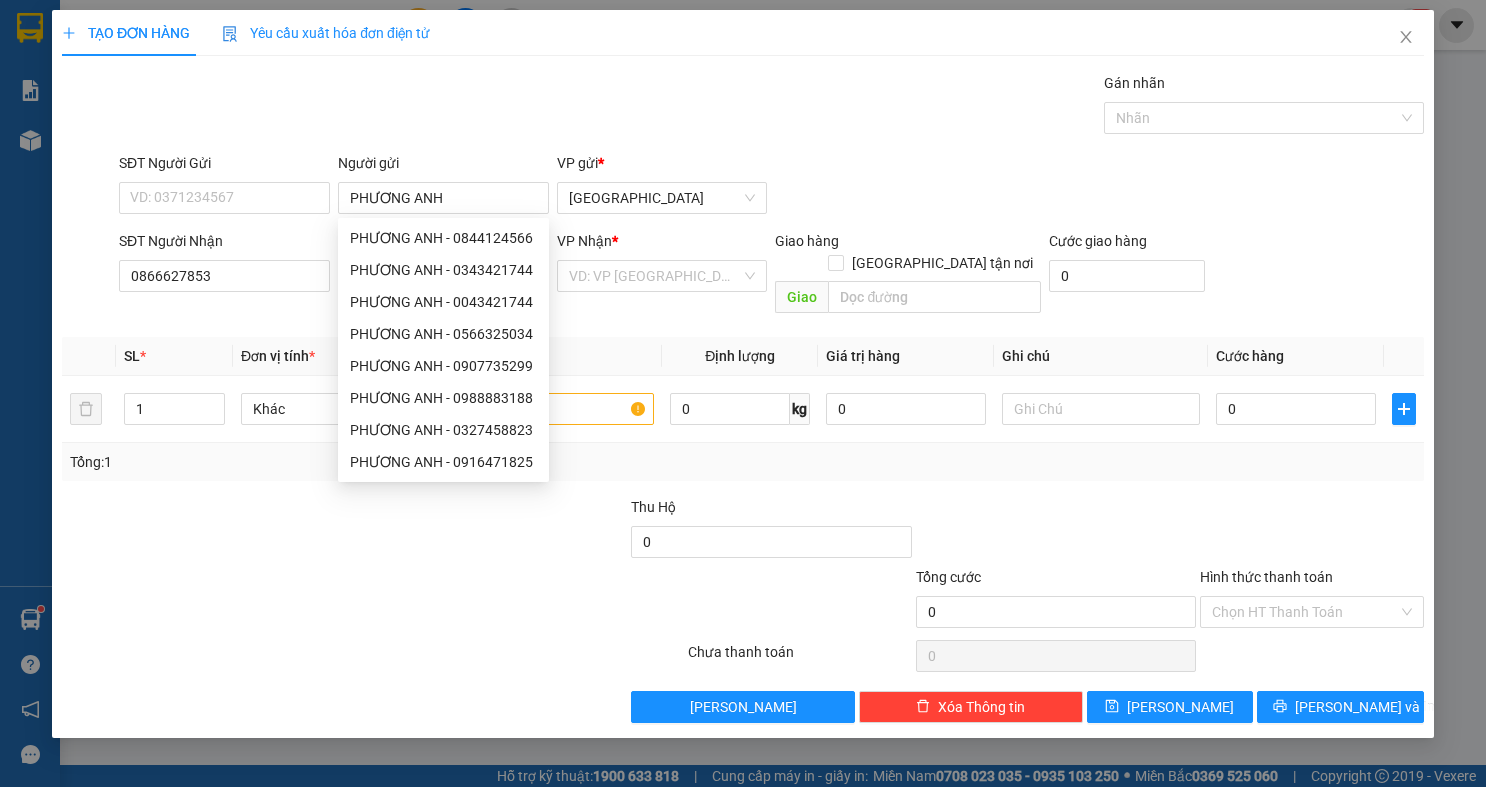 drag, startPoint x: 651, startPoint y: 453, endPoint x: 949, endPoint y: 471, distance: 298.54312 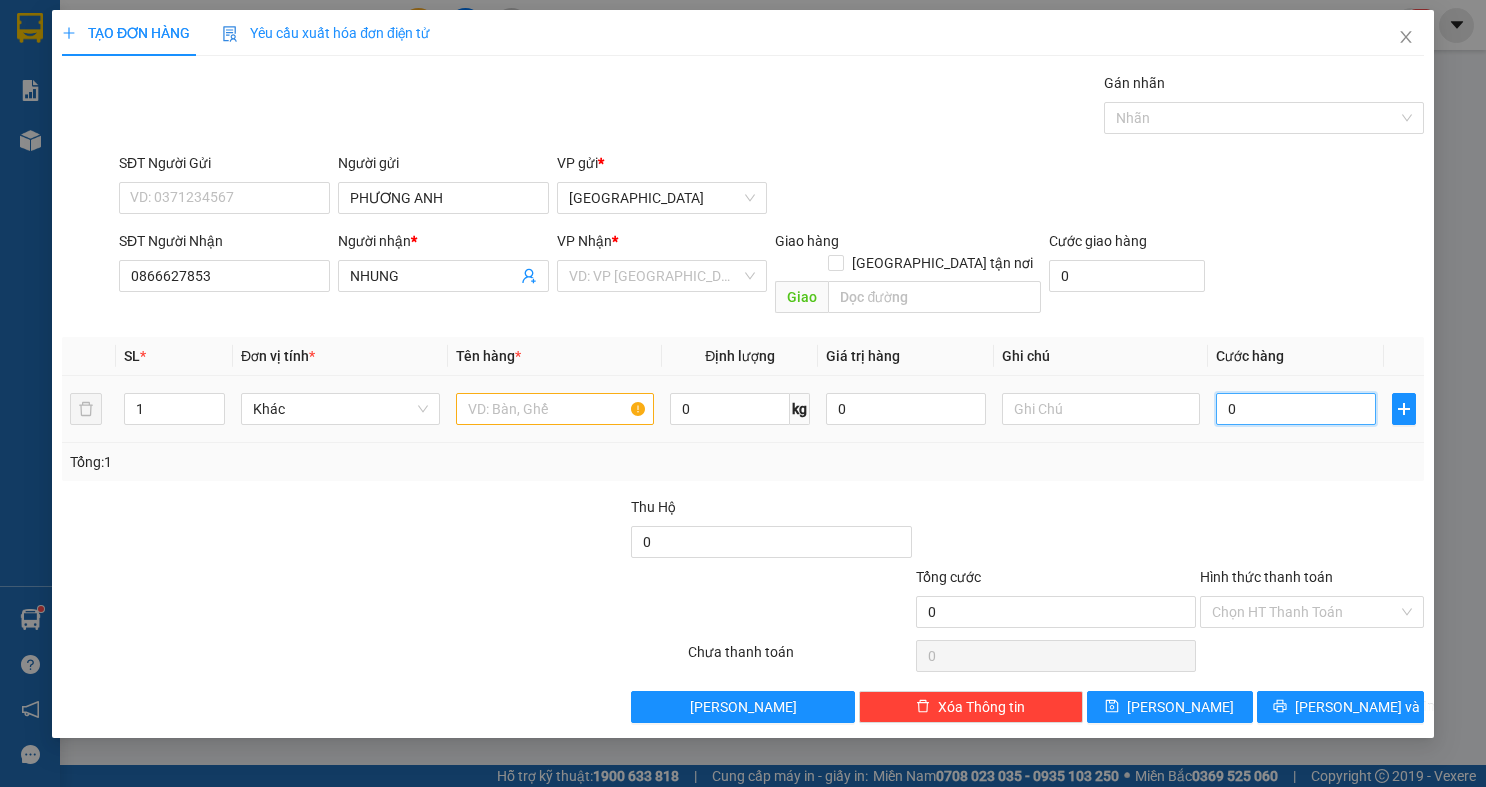 click on "0" at bounding box center (1296, 409) 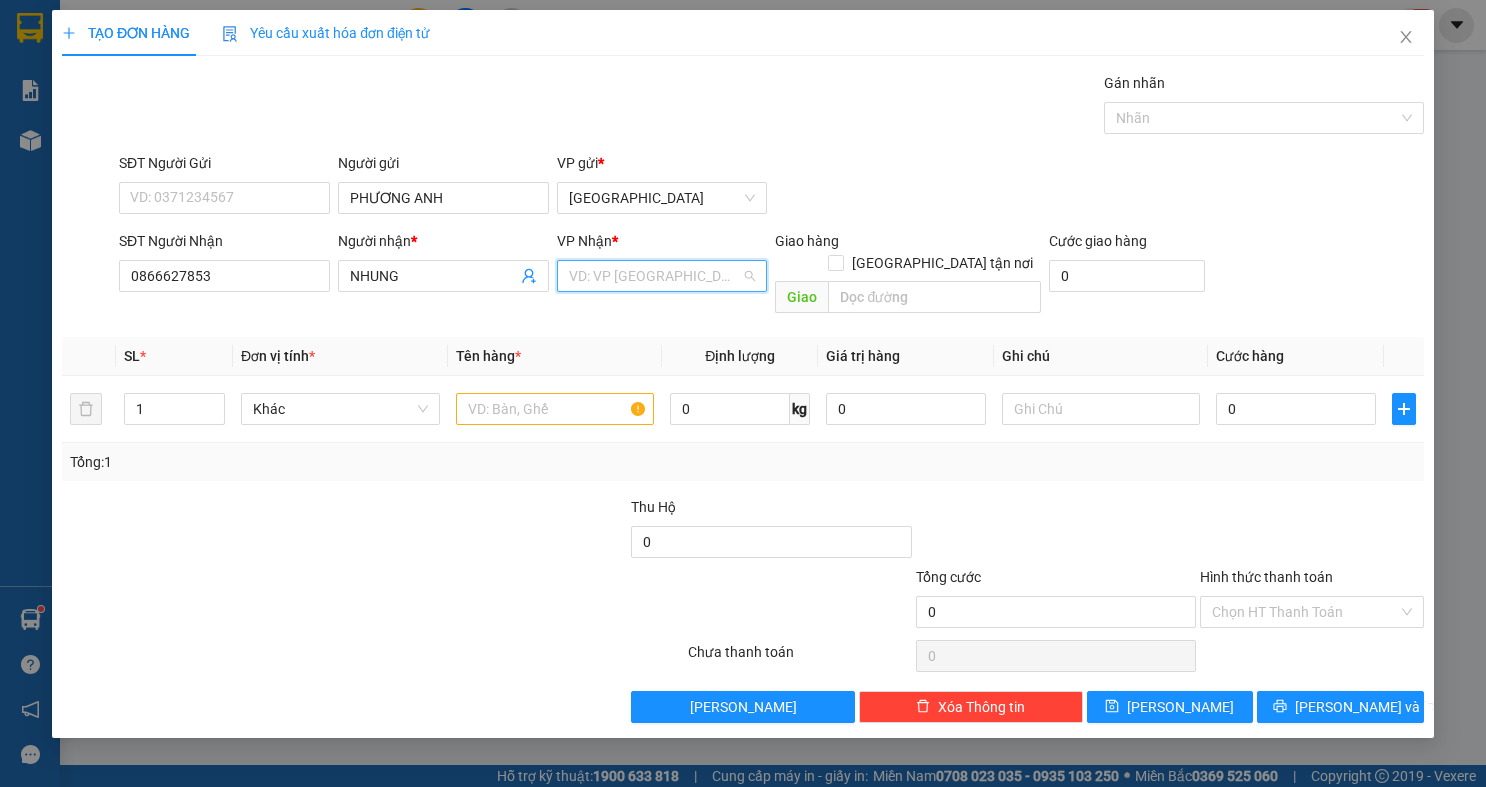 click at bounding box center [655, 276] 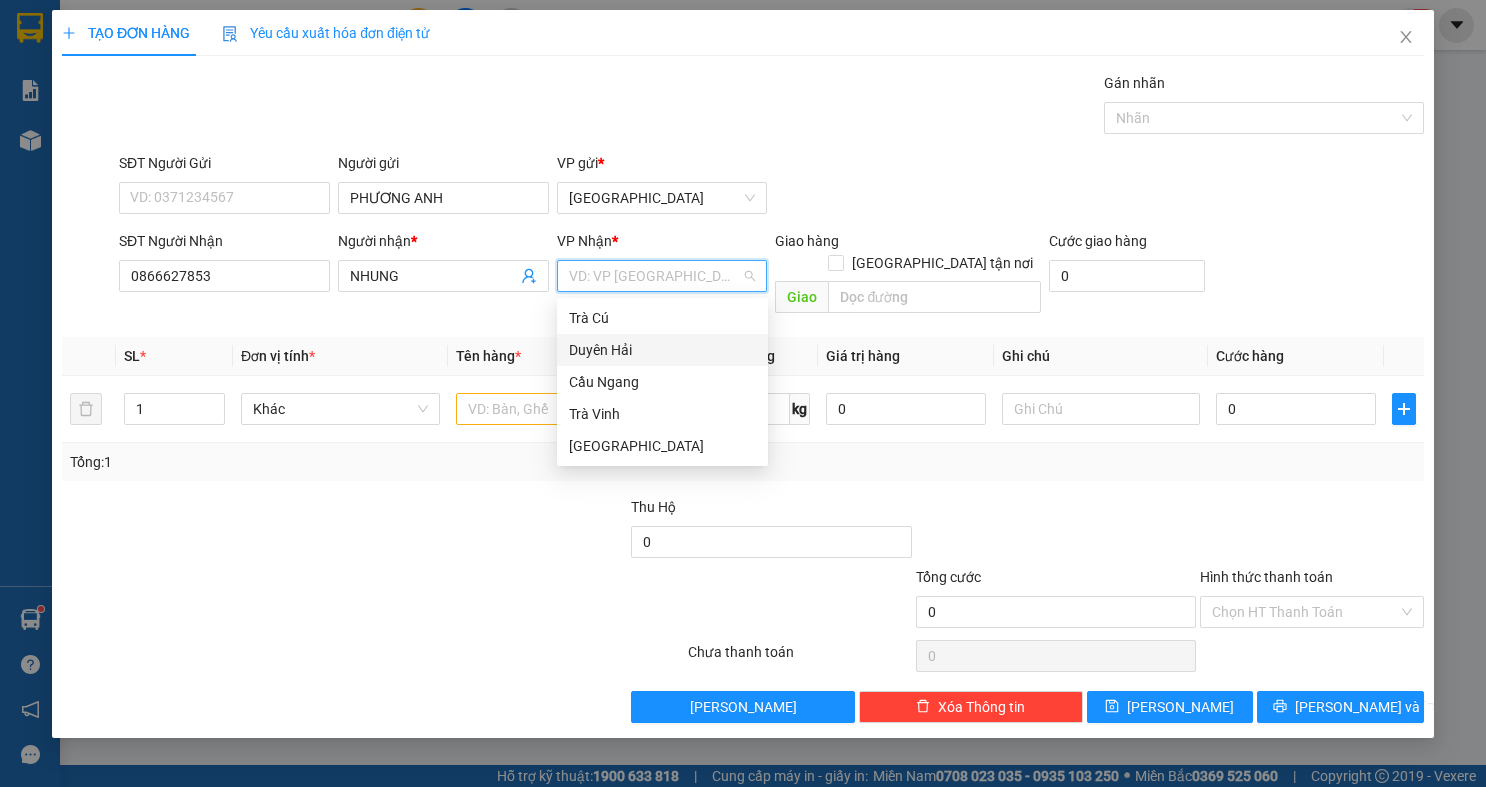 click on "Duyên Hải" at bounding box center (662, 350) 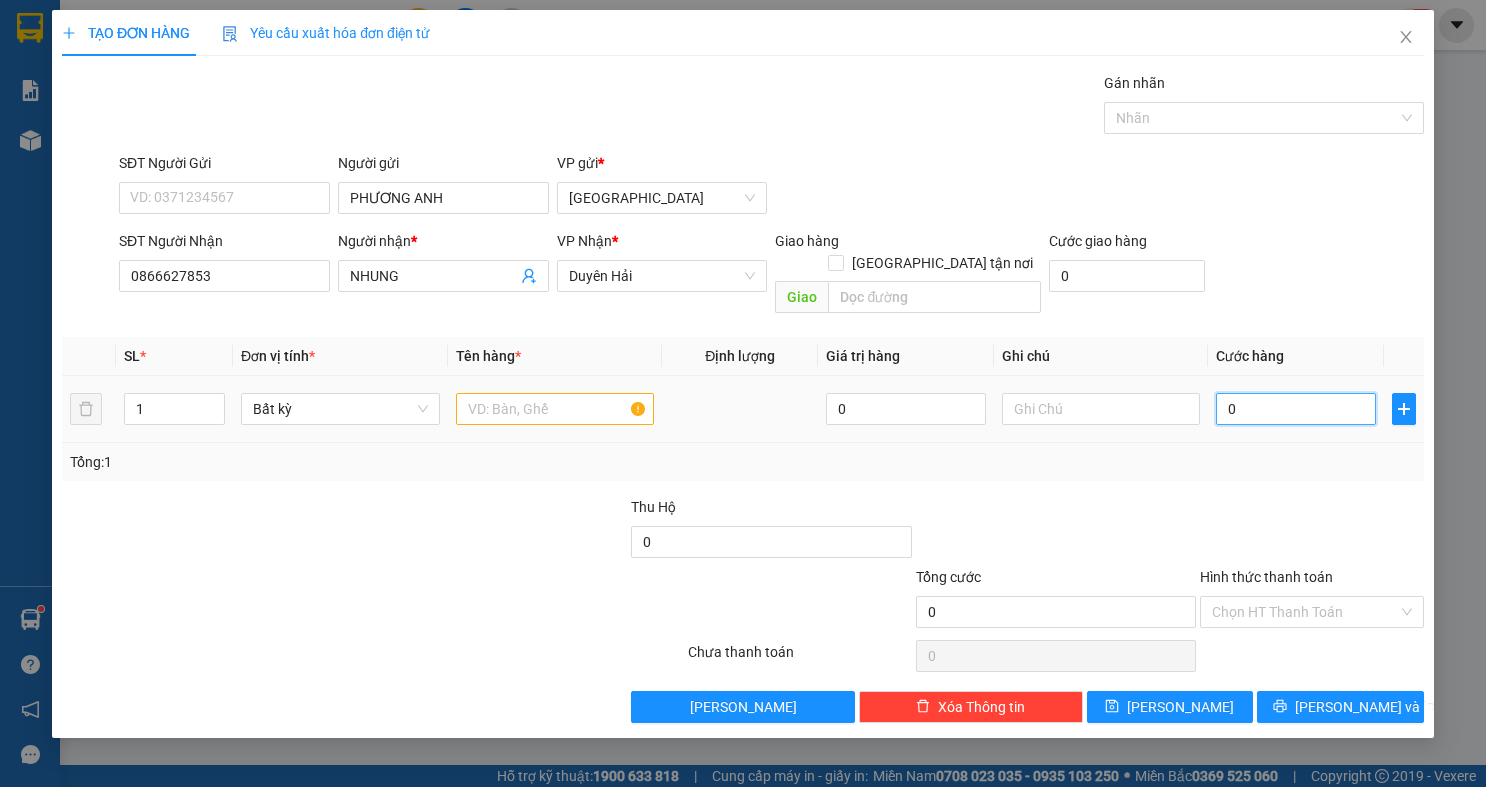 click on "0" at bounding box center (1296, 409) 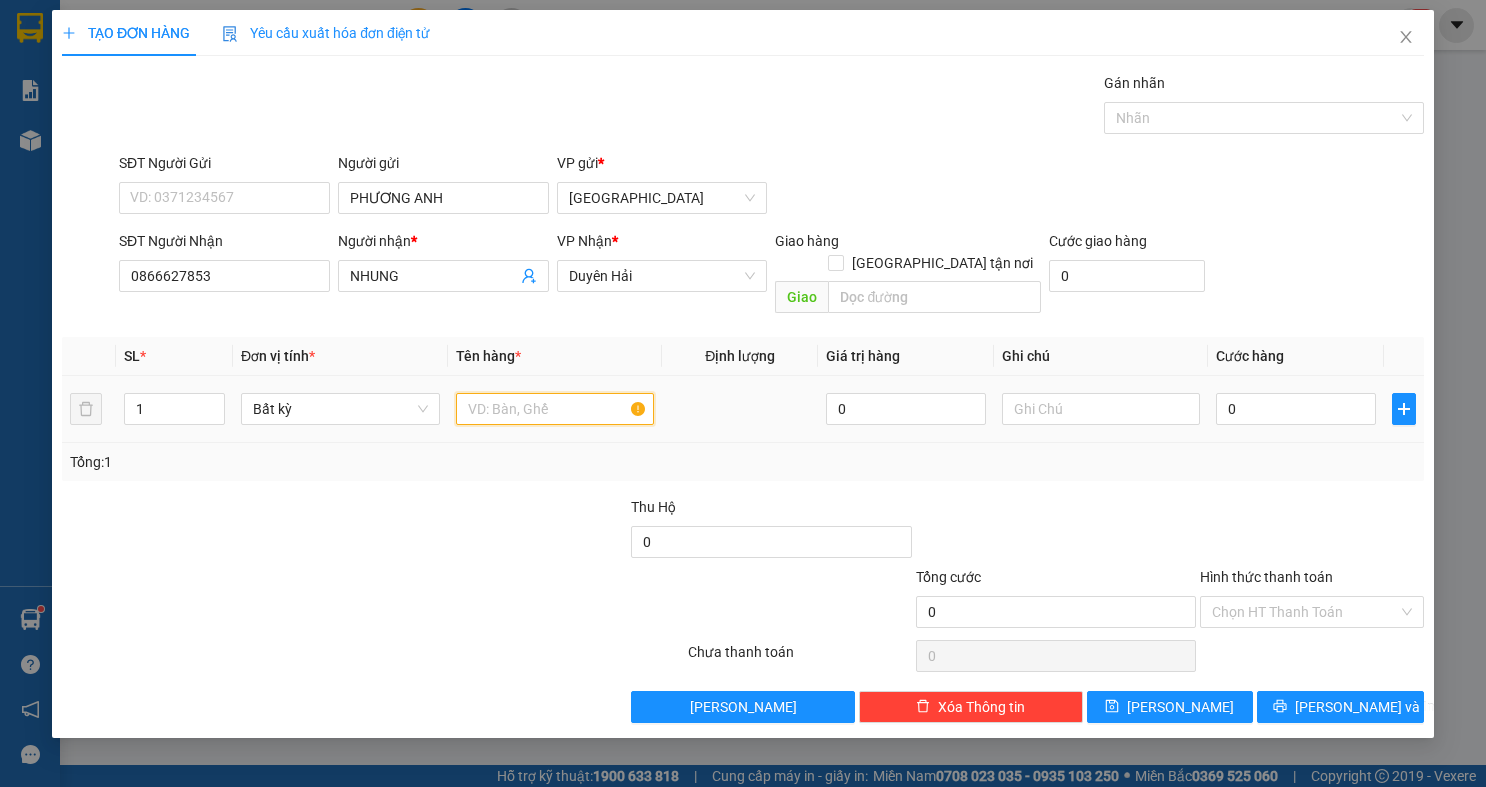 click at bounding box center (555, 409) 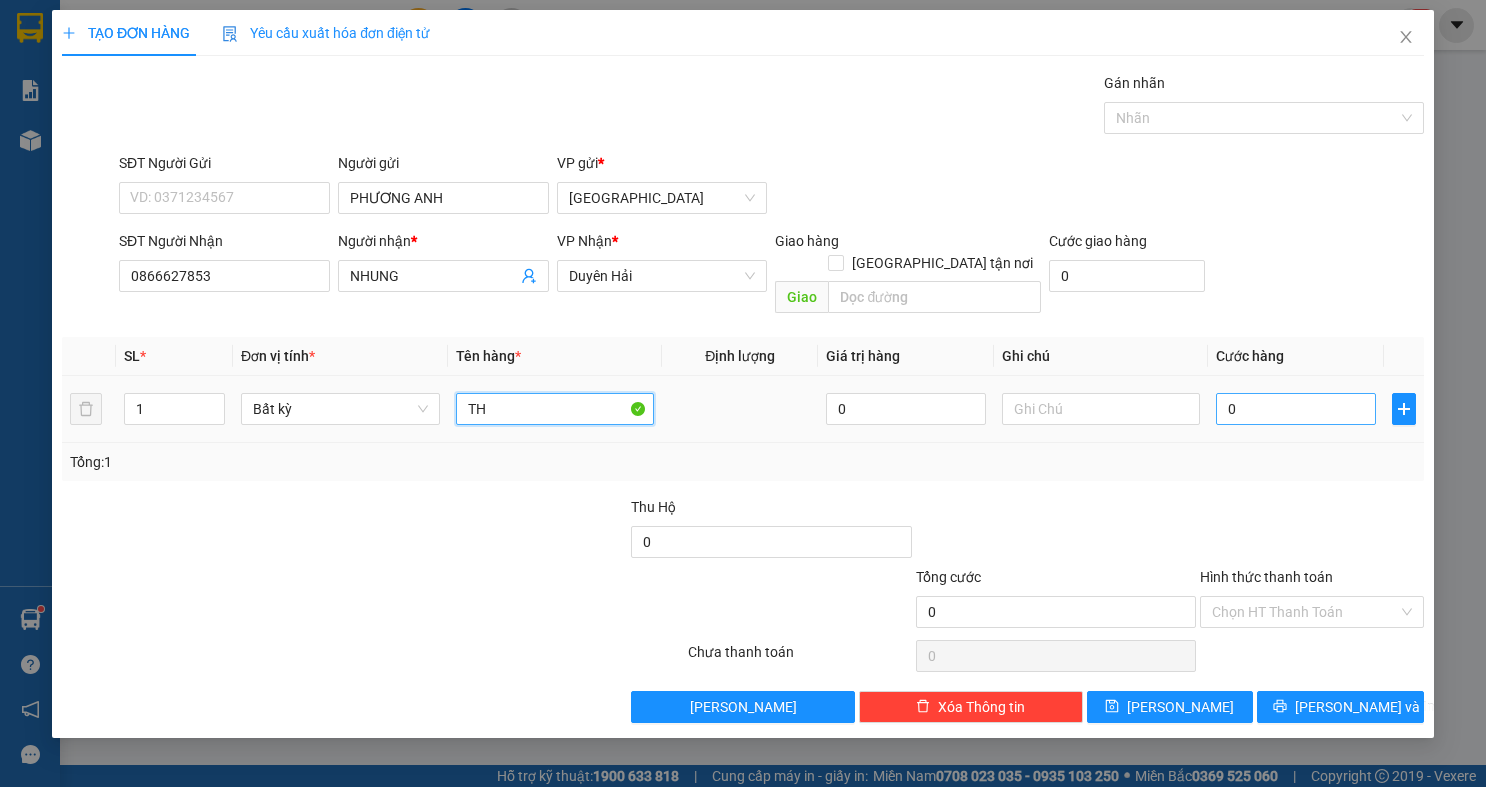 type on "TH" 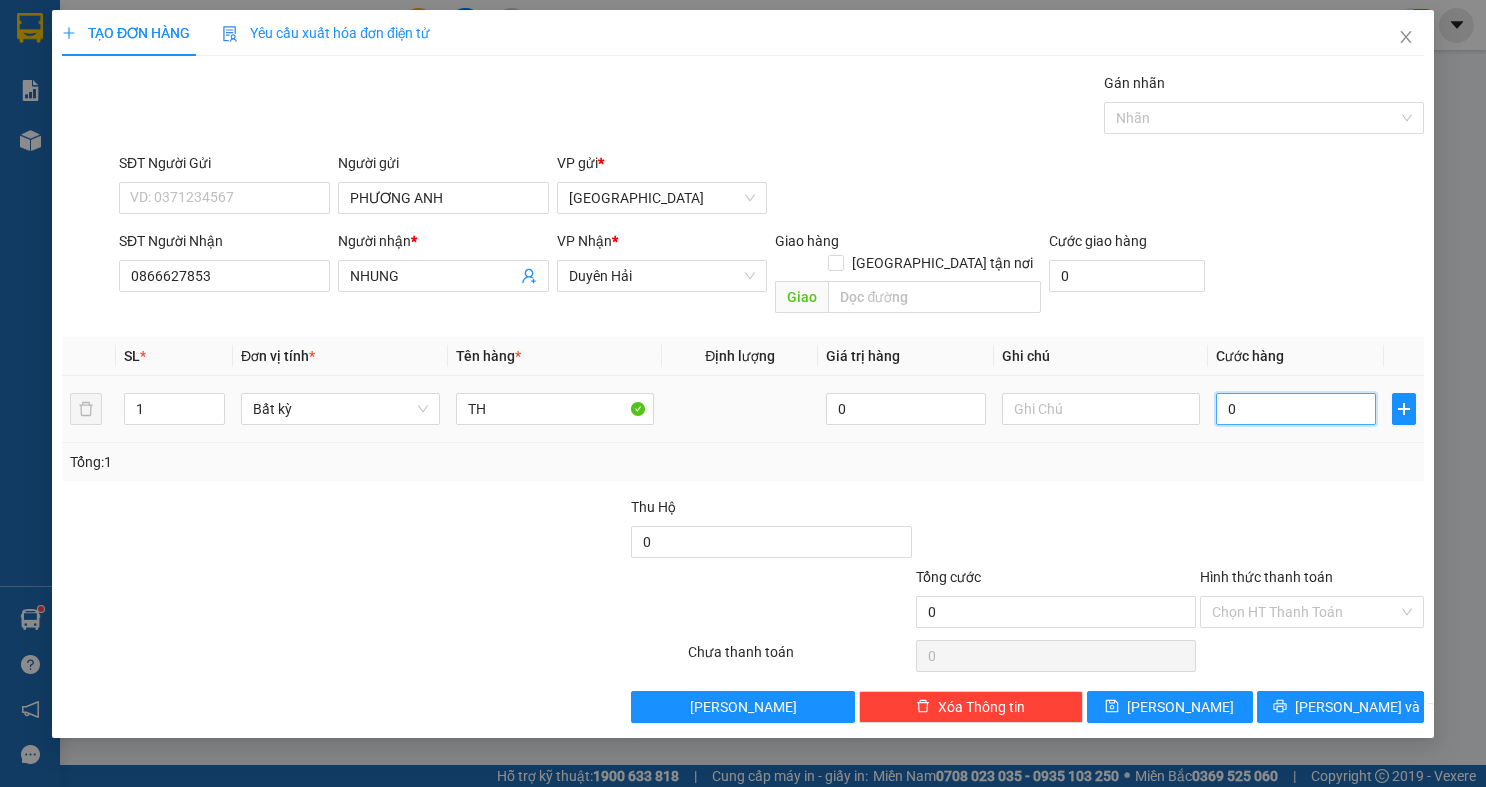 click on "0" at bounding box center (1296, 409) 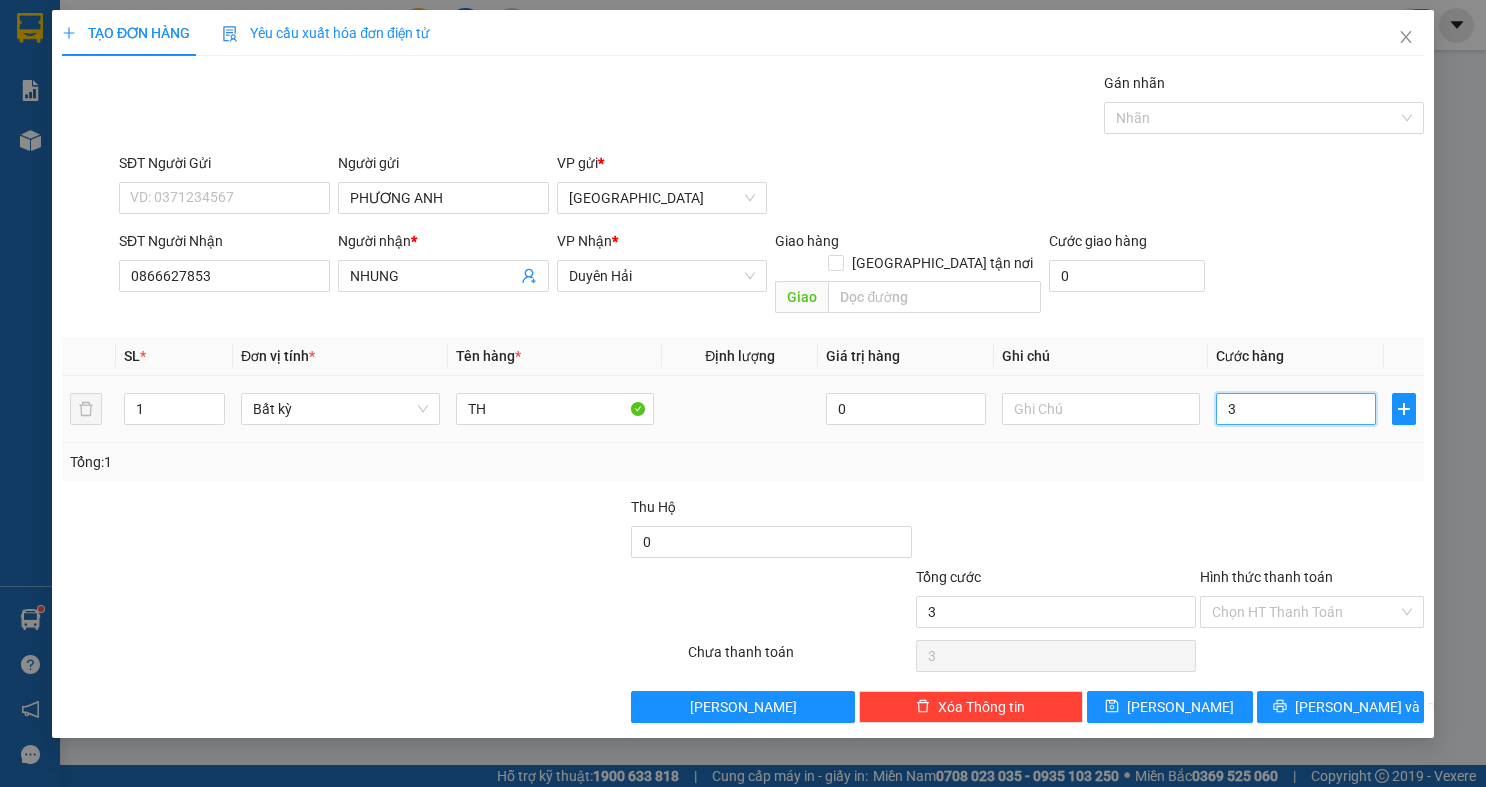 type on "30" 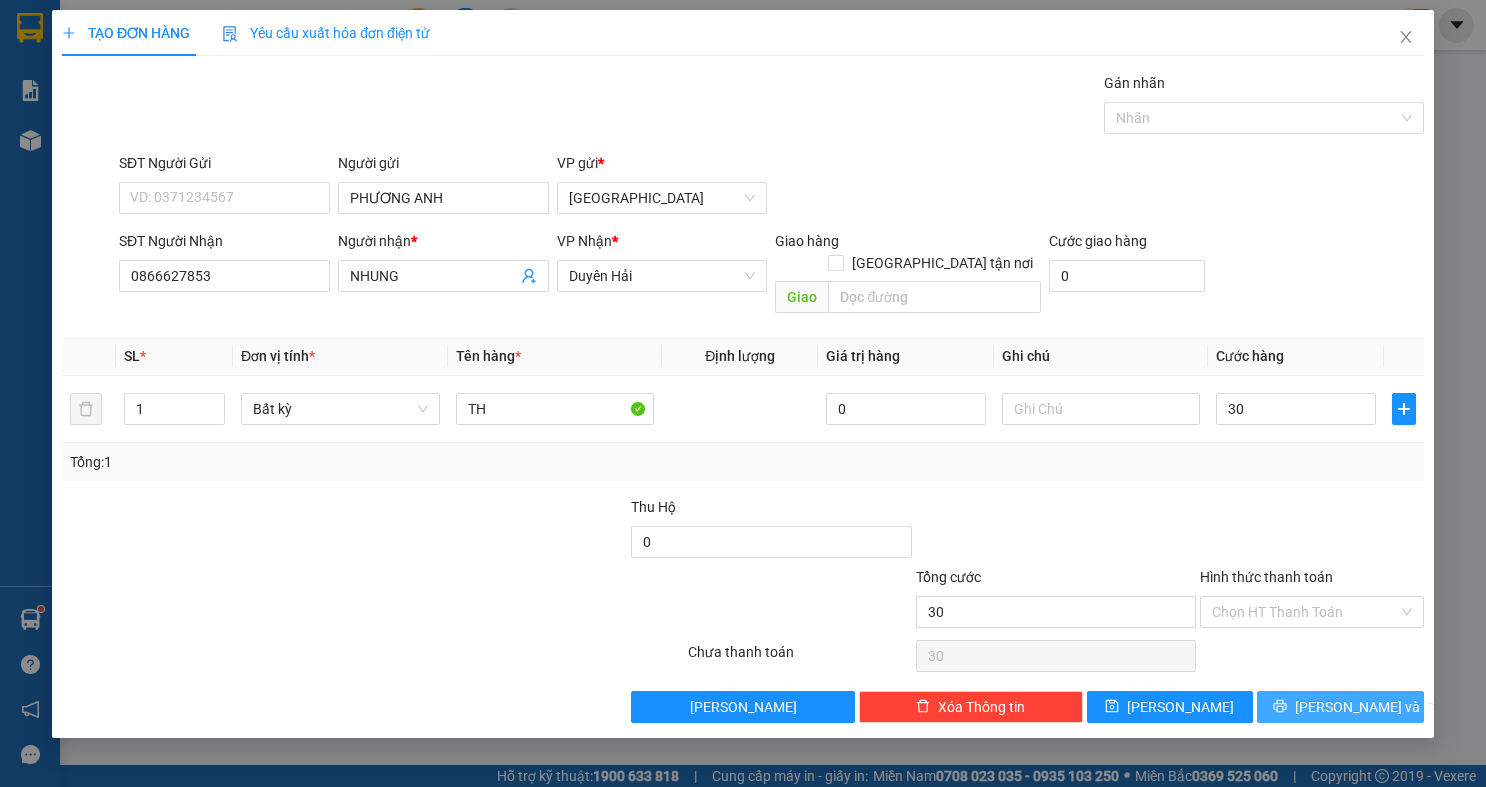 type on "30.000" 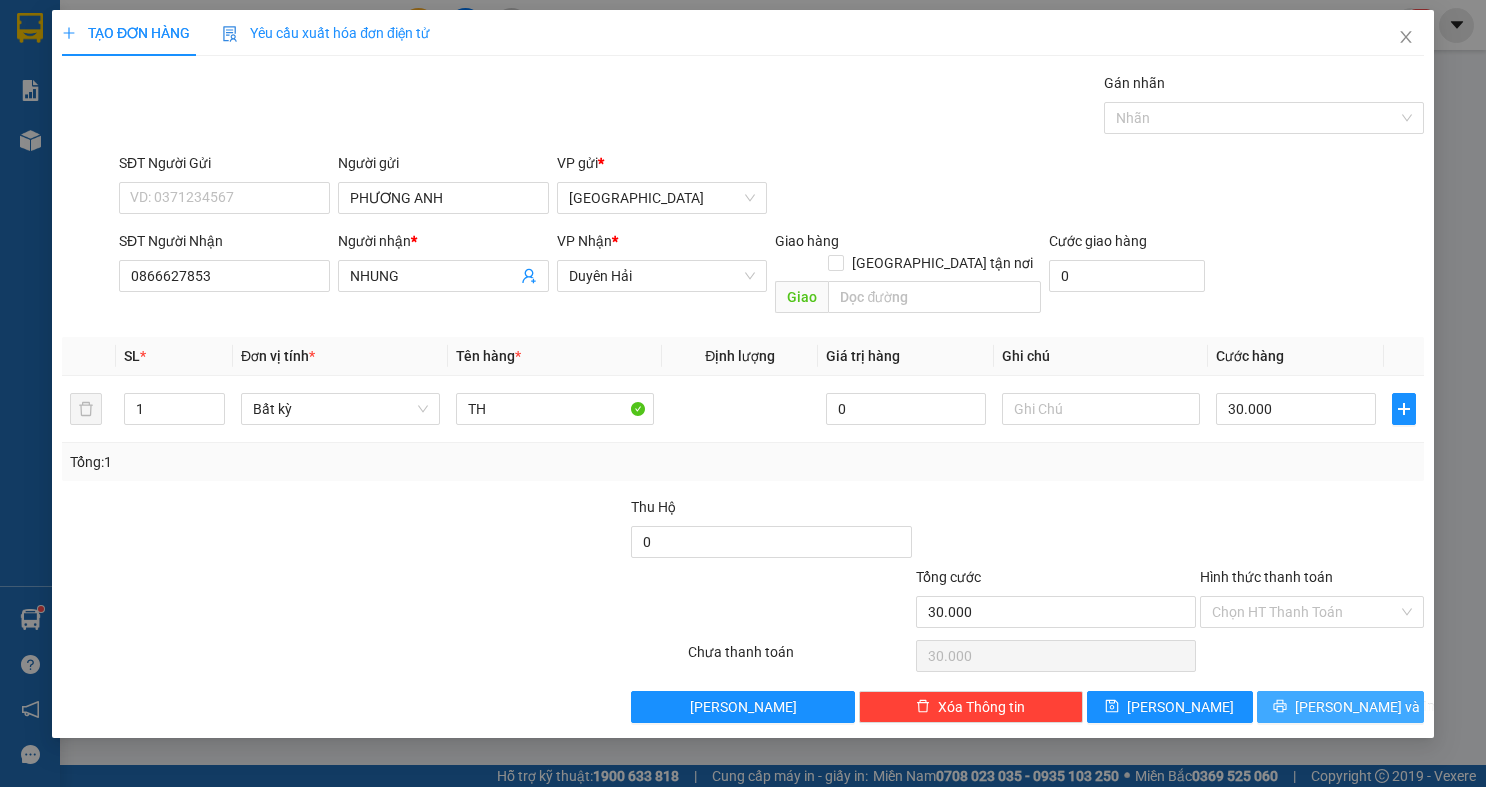 click on "[PERSON_NAME] và In" at bounding box center [1365, 707] 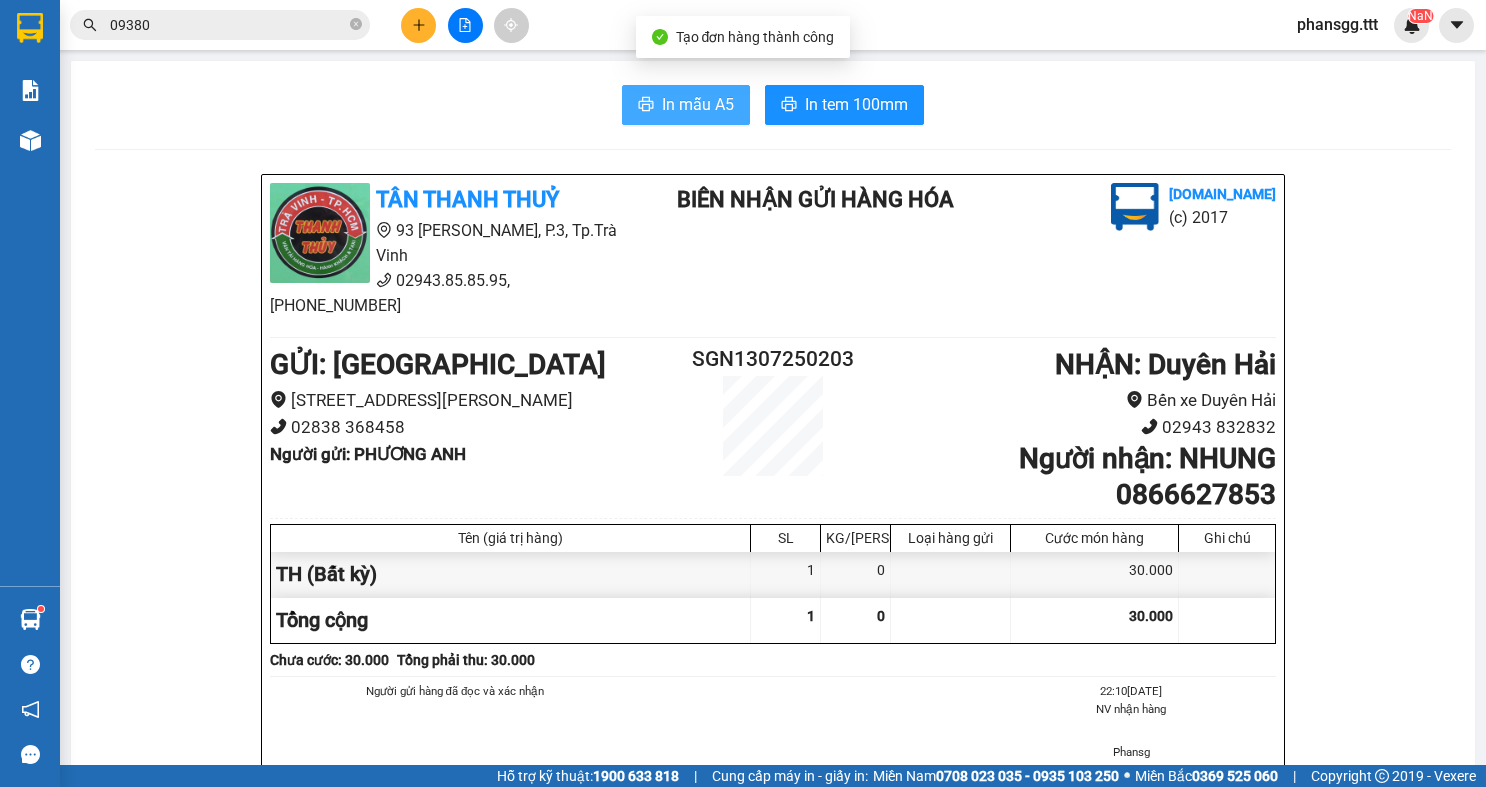 click on "In mẫu A5" at bounding box center (698, 104) 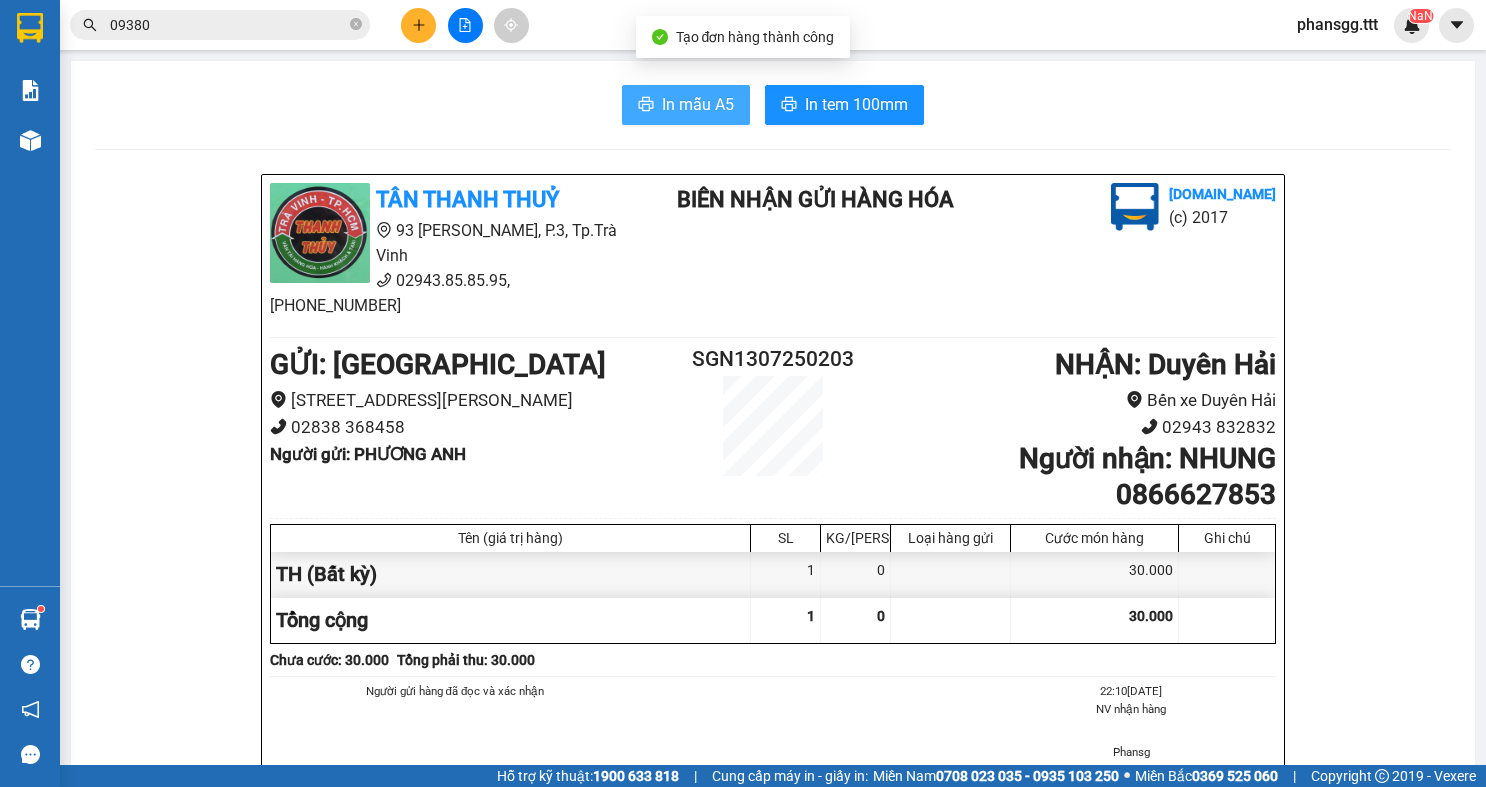 scroll, scrollTop: 0, scrollLeft: 0, axis: both 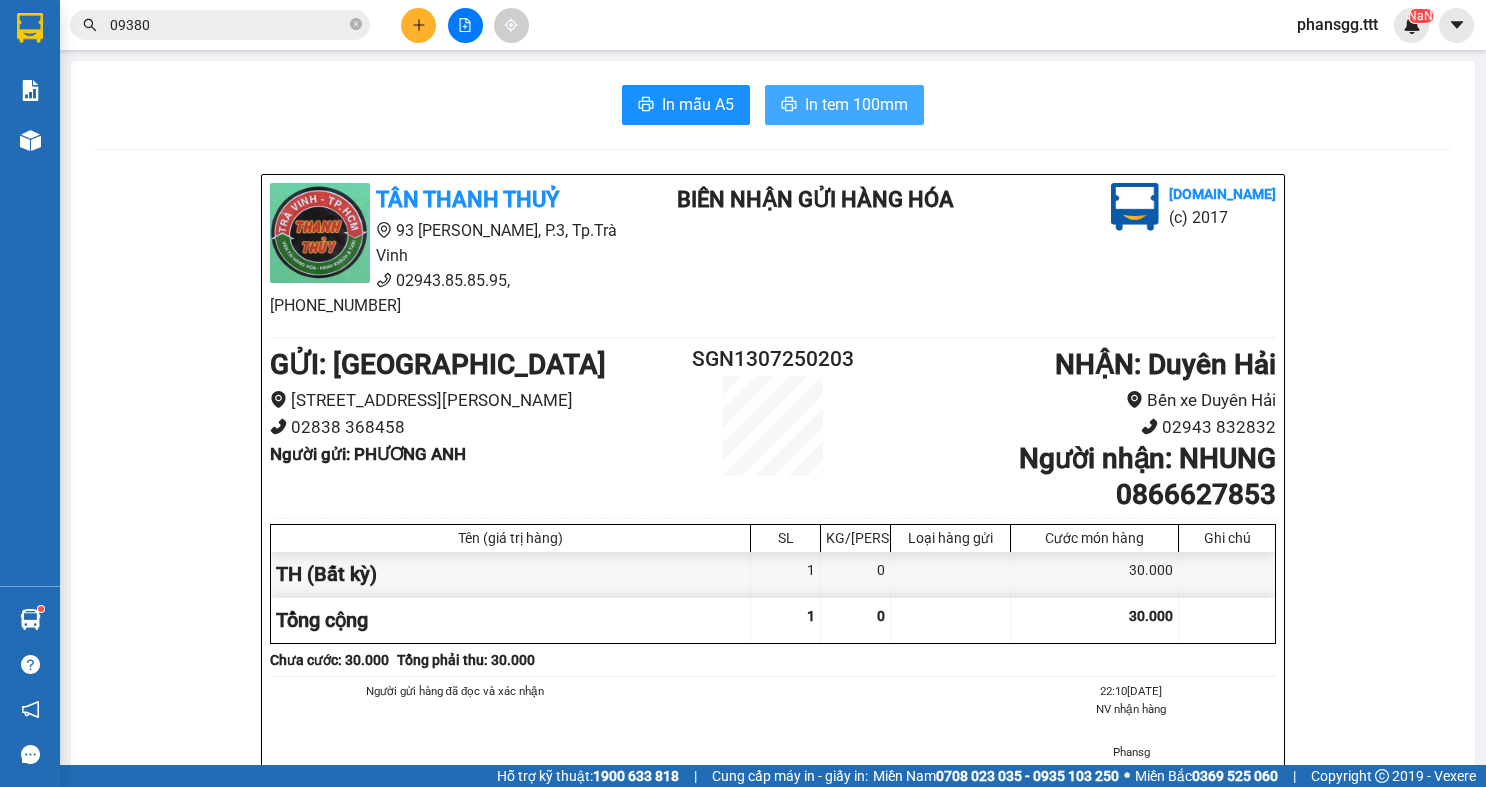 click on "In tem 100mm" at bounding box center (856, 104) 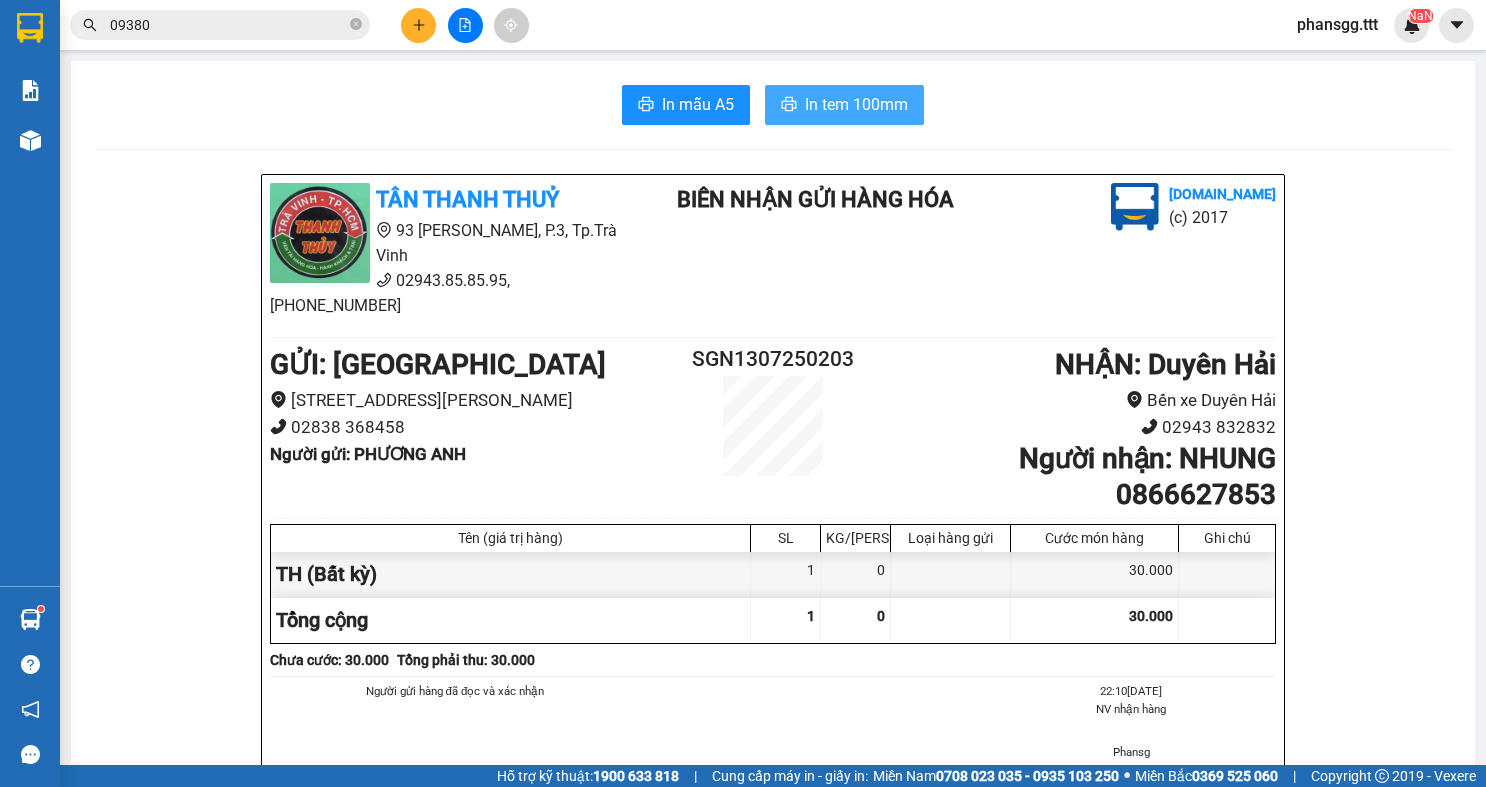 scroll, scrollTop: 0, scrollLeft: 0, axis: both 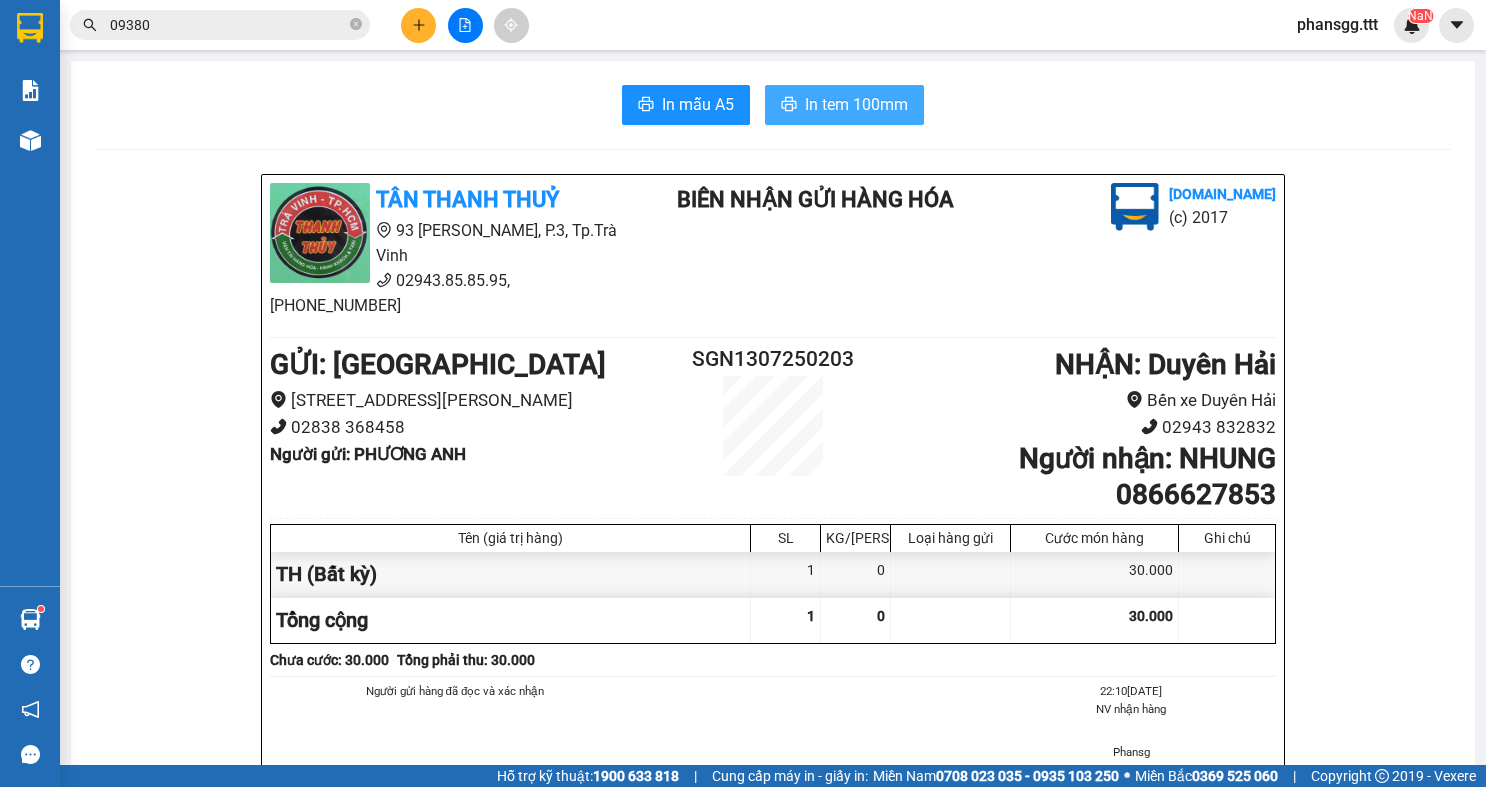 click on "In tem 100mm" at bounding box center [856, 104] 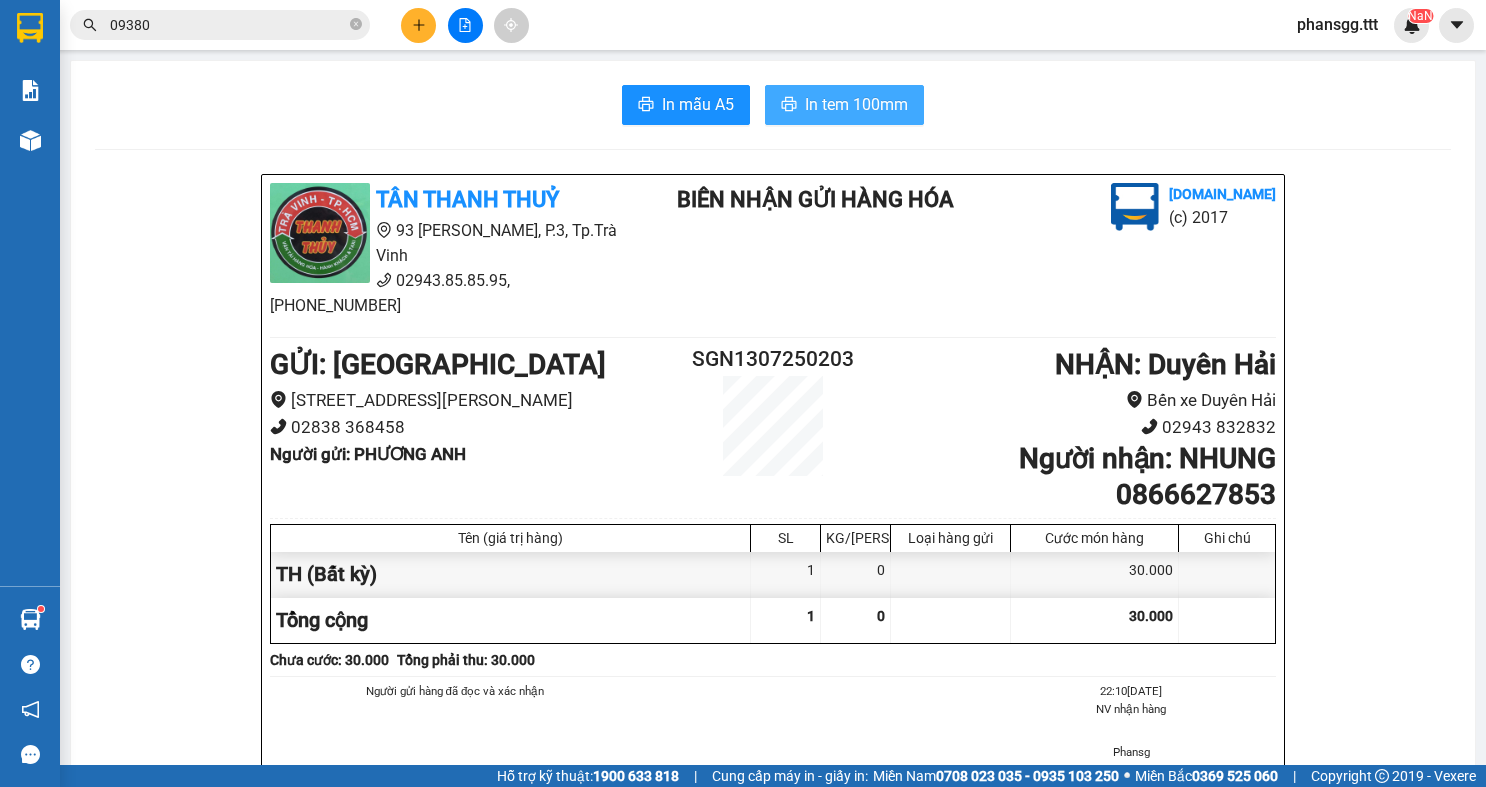 scroll, scrollTop: 0, scrollLeft: 0, axis: both 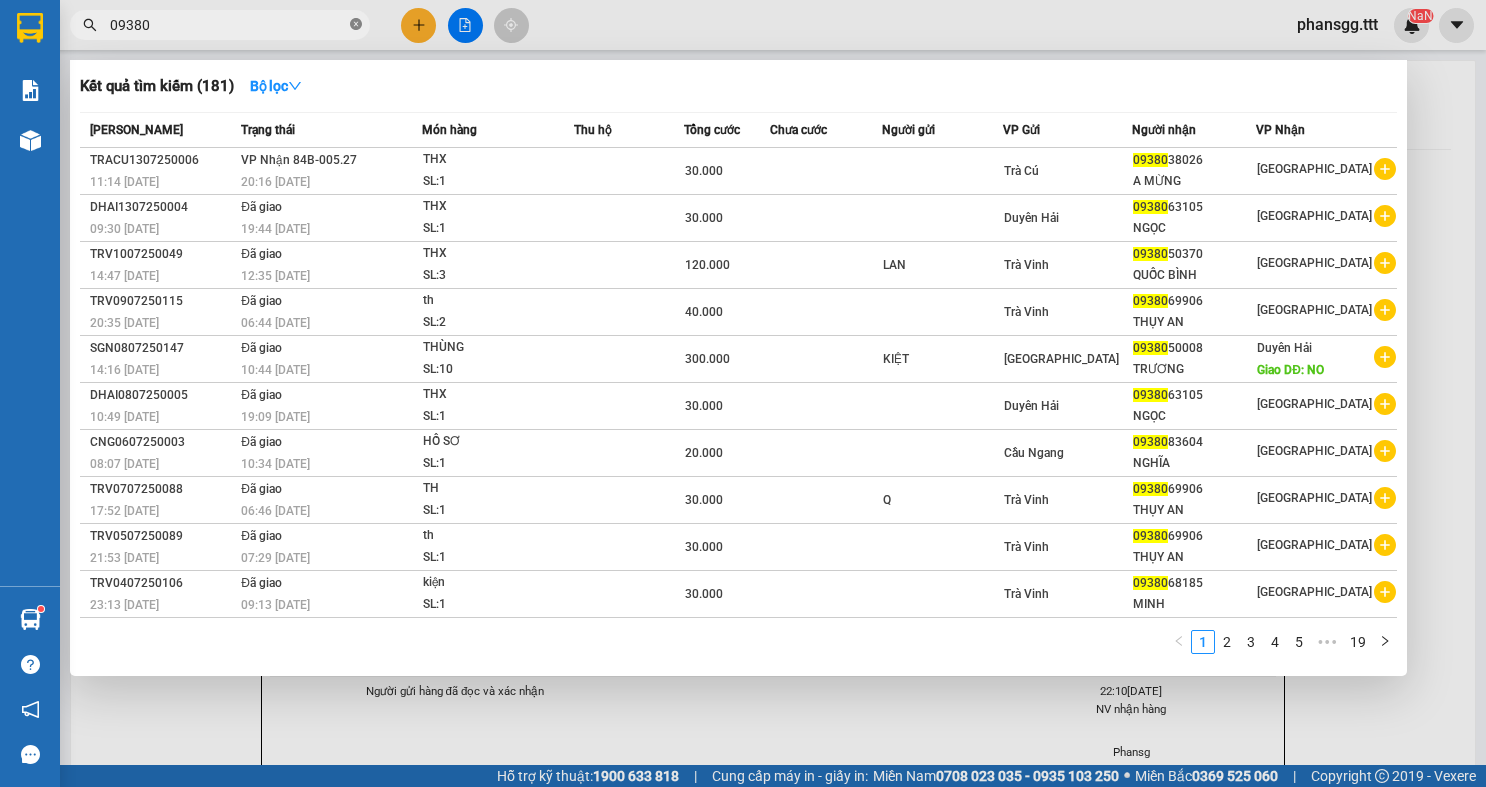 click 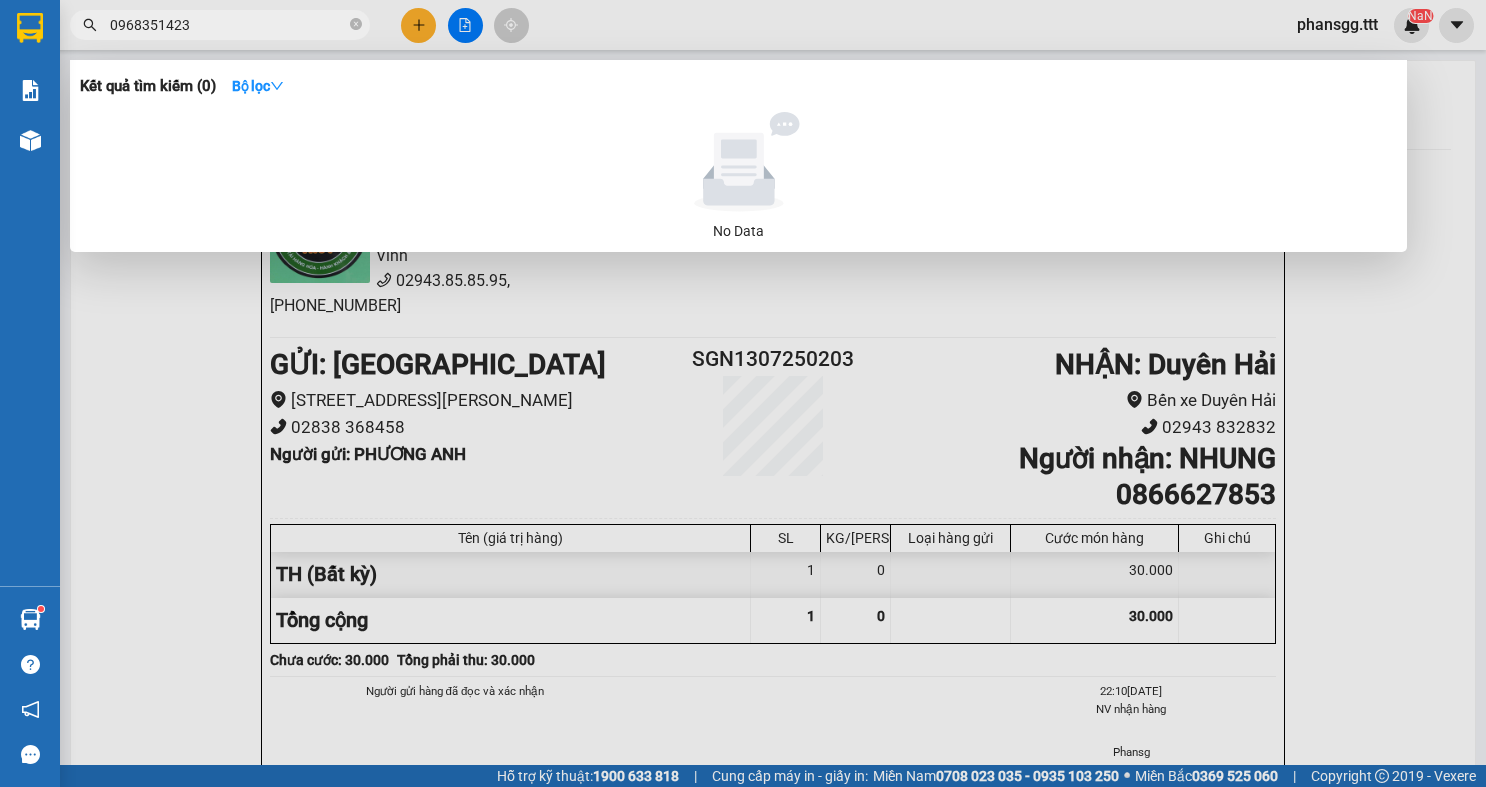 click on "0968351423" at bounding box center [228, 25] 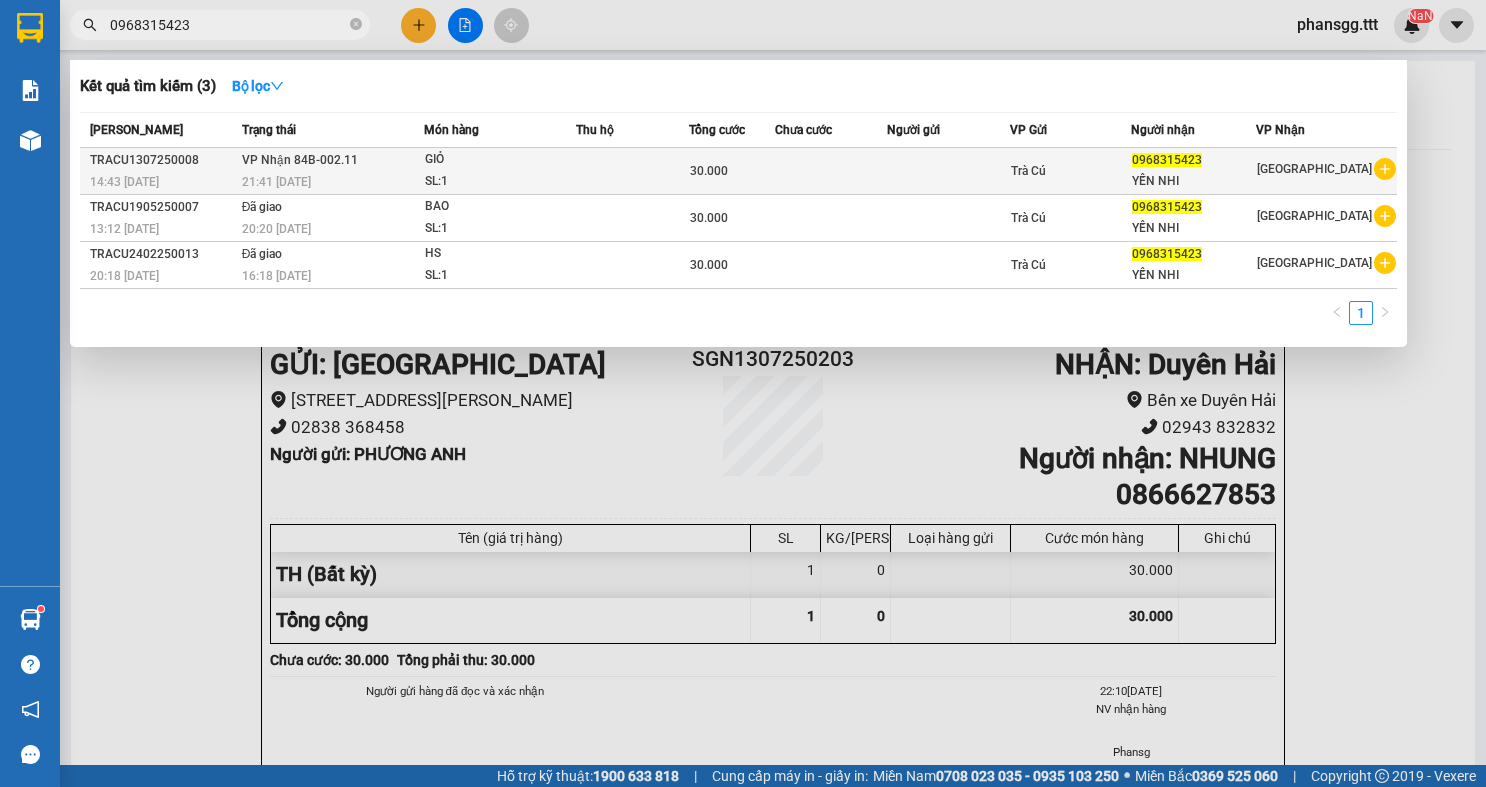 type on "0968315423" 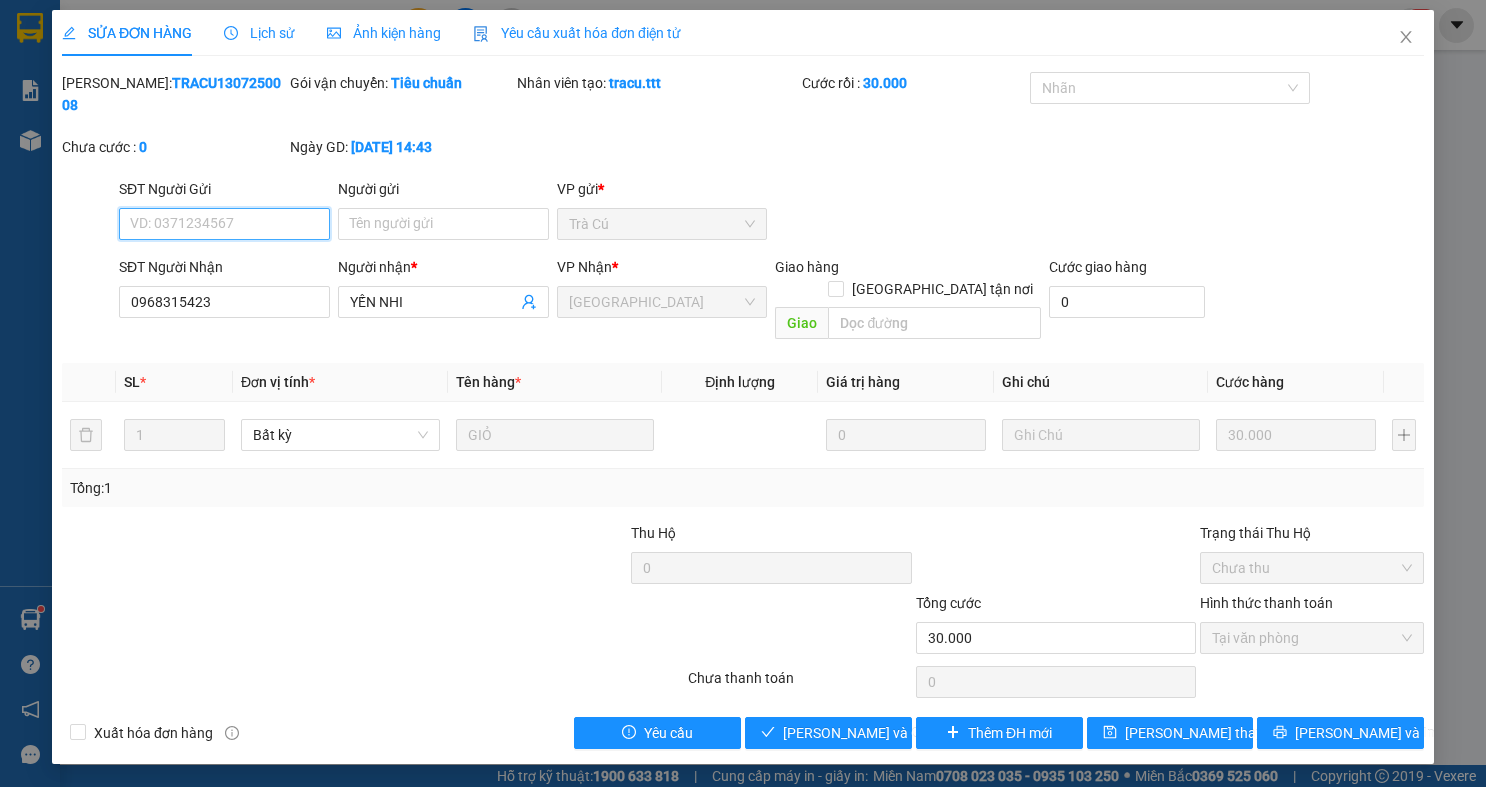 type on "0968315423" 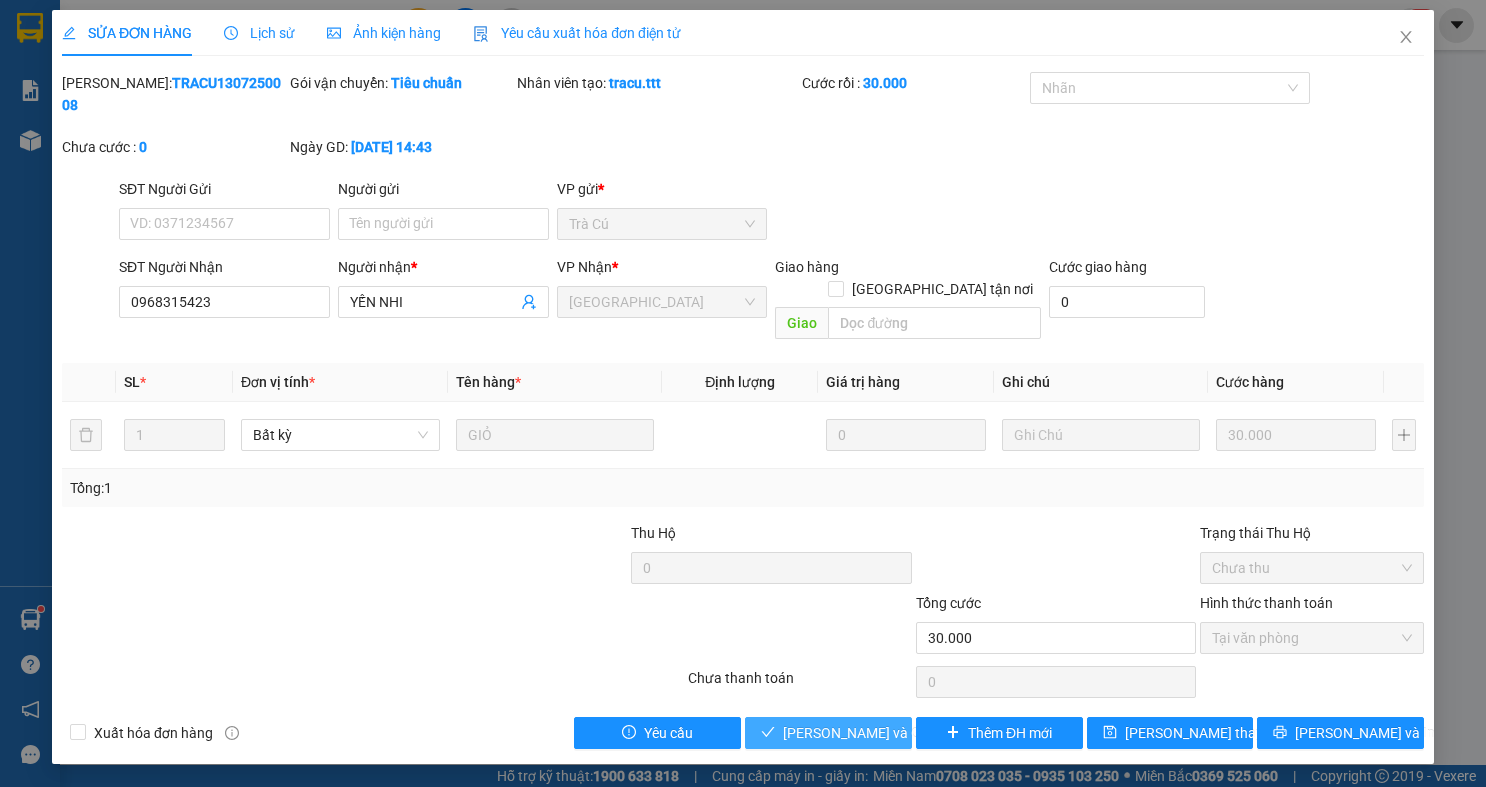 click on "[PERSON_NAME] và Giao hàng" at bounding box center [879, 733] 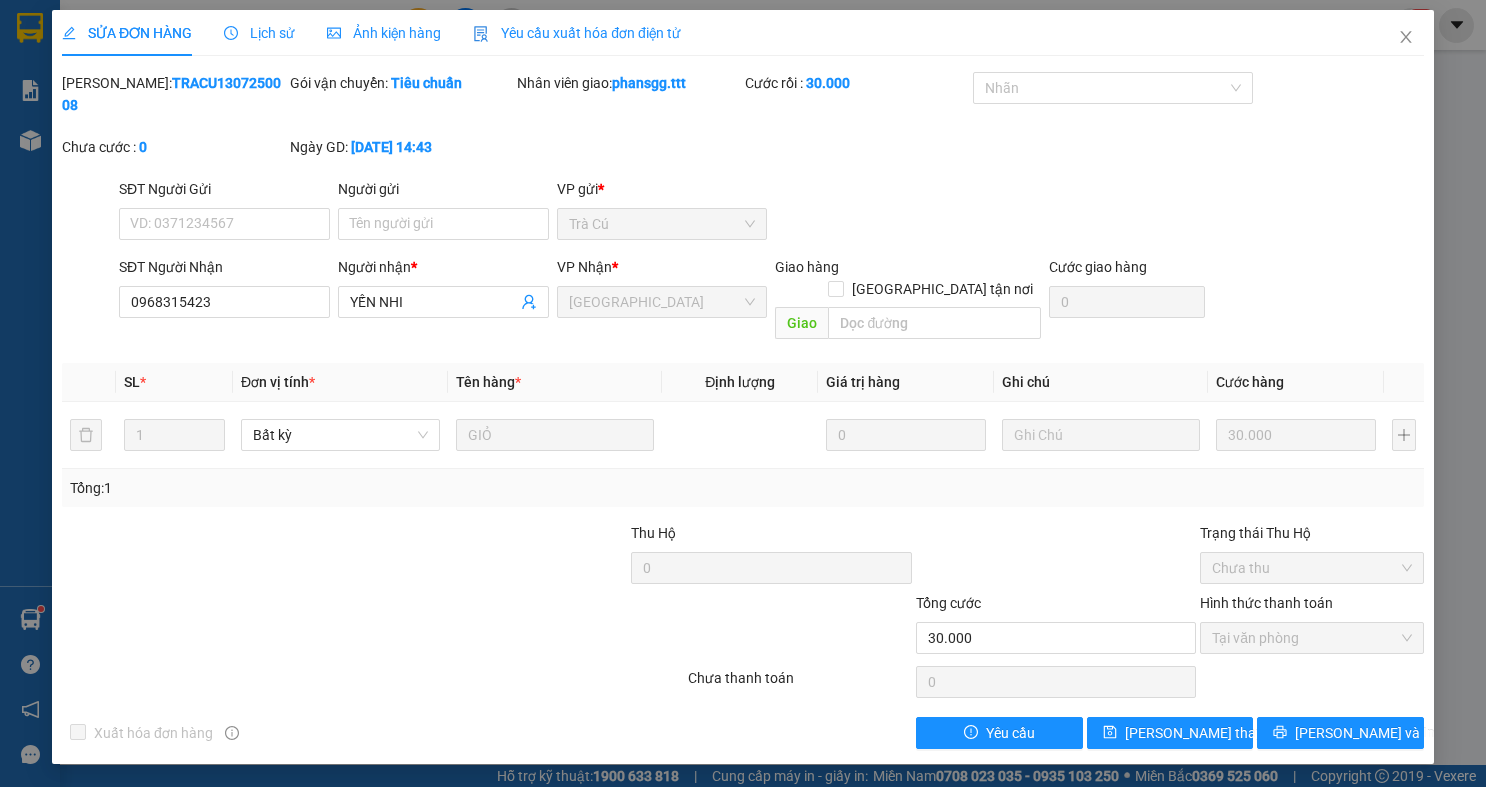 drag, startPoint x: 760, startPoint y: -56, endPoint x: 772, endPoint y: -62, distance: 13.416408 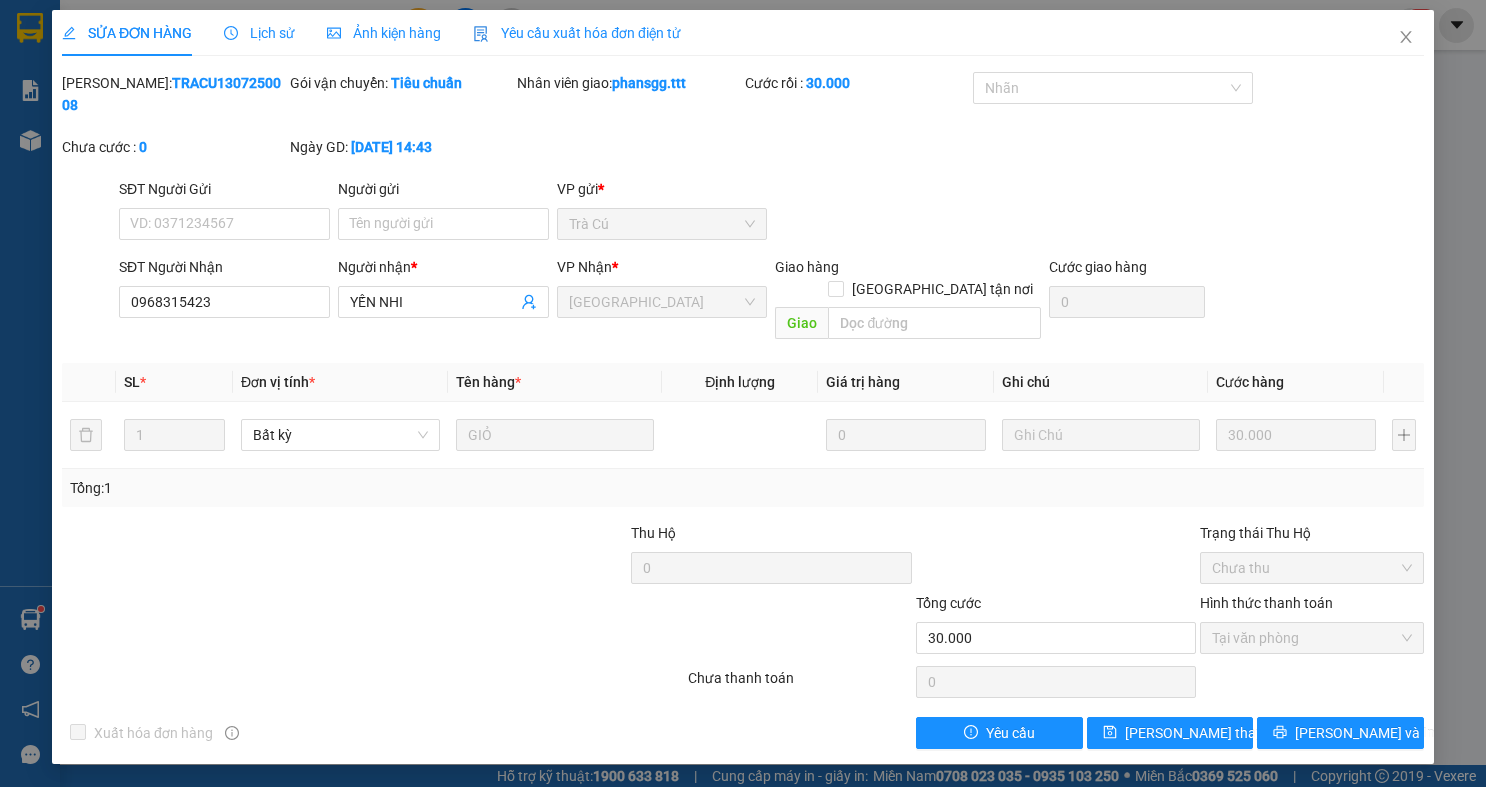 click on "SỬA ĐƠN HÀNG Lịch sử Ảnh kiện hàng Yêu cầu xuất hóa đơn điện tử Total Paid Fee 30.000 Total UnPaid Fee 0 Cash Collection Total Fee Mã ĐH:  TRACU1307250008 Gói vận chuyển:   Tiêu chuẩn Nhân viên giao: phansgg.ttt Cước rồi :   30.000   Nhãn Chưa cước :   0 Ngày GD:   [DATE] 14:43 SĐT Người Gửi VD: 0371234567 Người gửi Tên người gửi VP gửi  * Trà Cú SĐT Người Nhận 0968315423 Người nhận  * YẾN NHI VP Nhận  * [GEOGRAPHIC_DATA] Giao hàng Giao tận nơi Giao Cước giao hàng 0 SL  * Đơn vị tính  * Tên hàng  * Định lượng Giá trị hàng Ghi chú Cước hàng                   1 Bất kỳ GIỎ 0 30.000 Tổng:  1 Thu Hộ 0 Trạng thái Thu Hộ   Chưa thu Tổng cước 30.000 Hình thức thanh toán Tại văn phòng Số tiền thu trước 30.000 Chọn HT Thanh Toán Chưa thanh toán 0 Chọn HT Thanh Toán Xuất hóa đơn hàng Yêu cầu Lưu thay đổi Lưu và In" at bounding box center (743, 393) 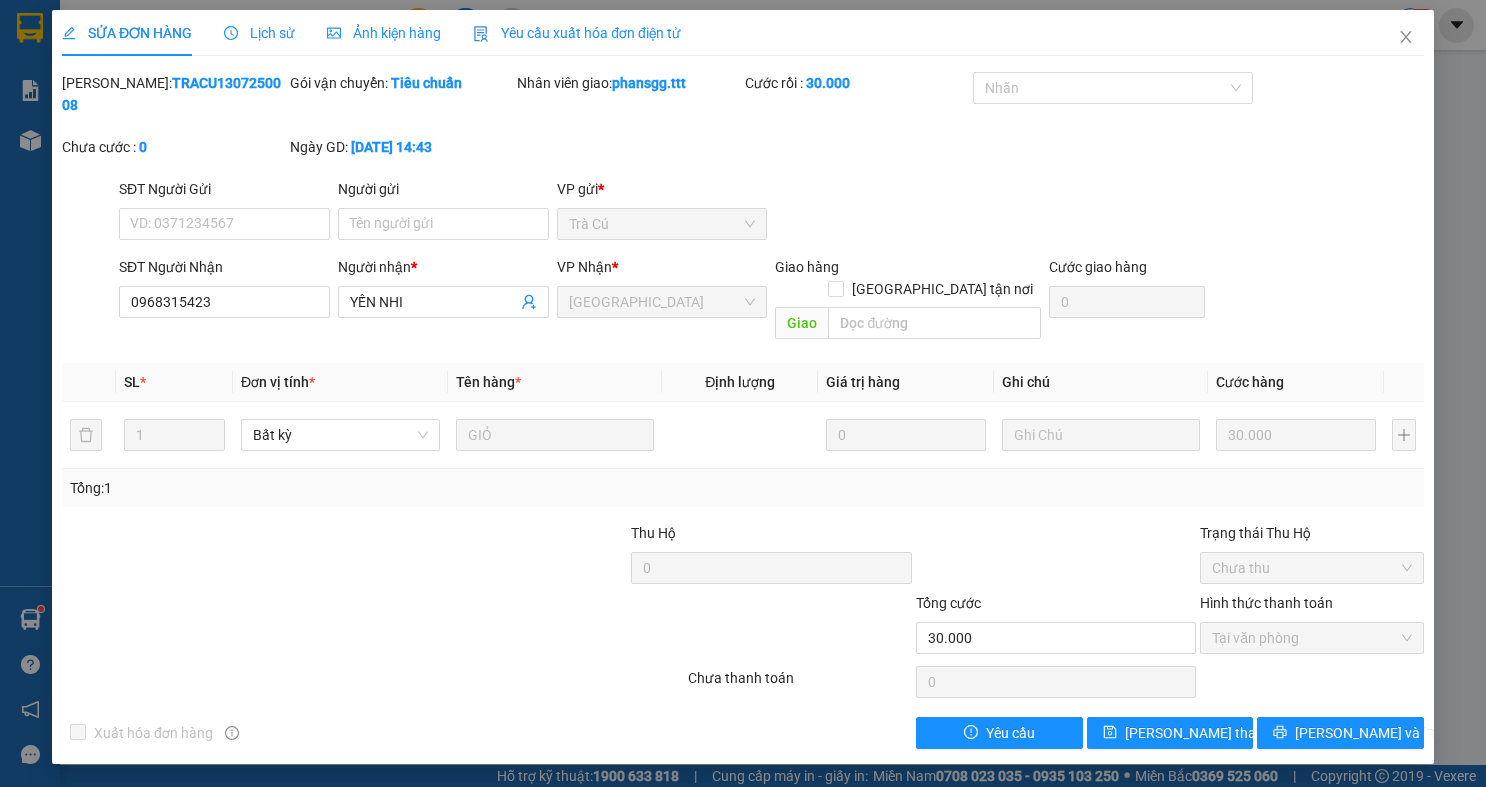 click 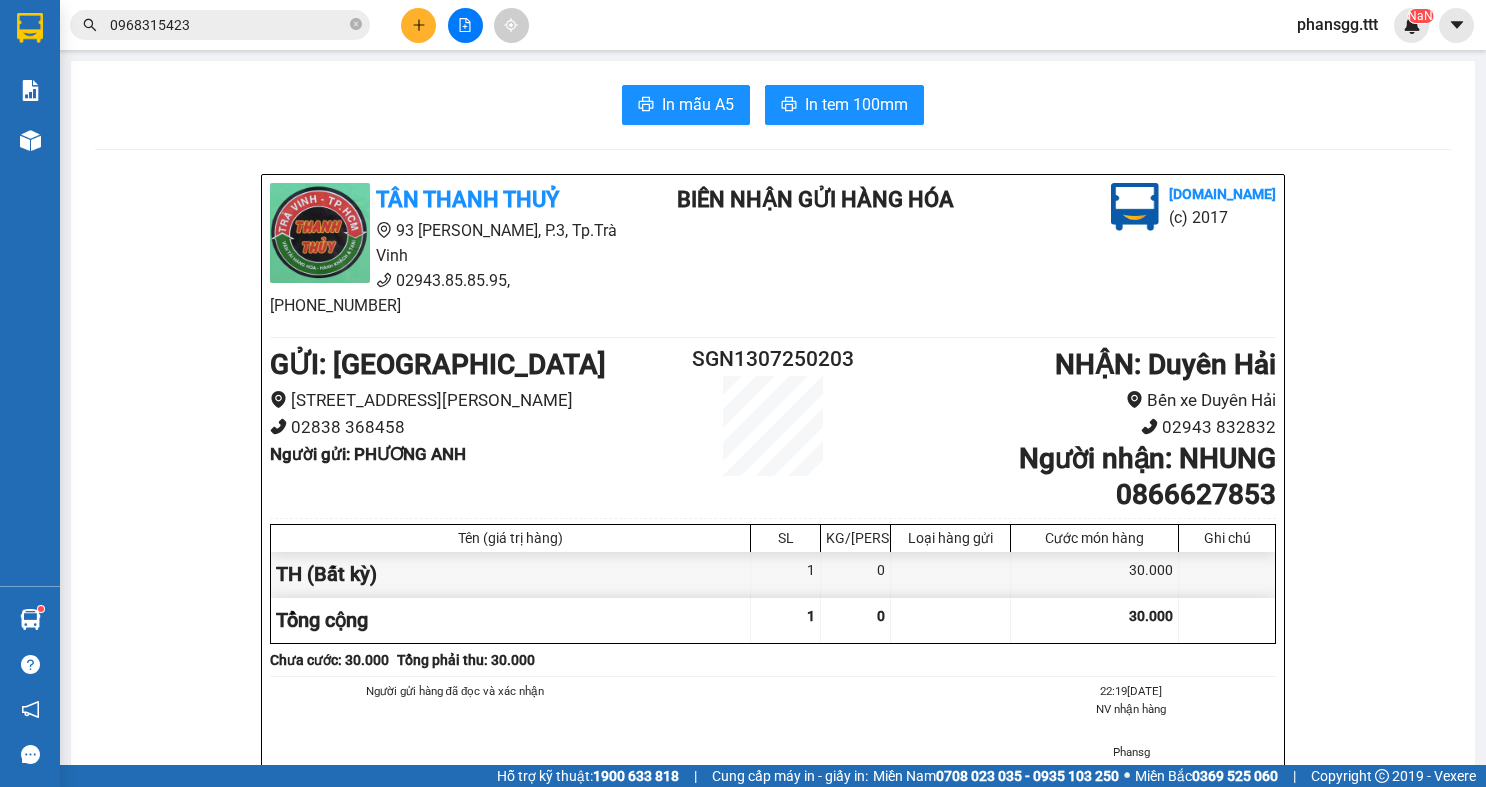 click on "In mẫu A5
In tem 100mm
TÂN THANH THUỶ   93 [PERSON_NAME], P.3, Tp.Trà Vinh   02943.85.85.95, [PHONE_NUMBER] BIÊN NHẬN GỬI HÀNG HÓA [DOMAIN_NAME] (c) 2017 GỬI :   [GEOGRAPHIC_DATA]   [STREET_ADDRESS][PERSON_NAME] 368458 Người gửi :   PHƯƠNG ANH  SGN1307250203 NHẬN :   Duyên Hải   Bến xe Duyên Hải   02943 832832 Người nhận :   NHUNG 0866627853 Tên (giá trị hàng) SL KG/Món Loại hàng gửi Cước món hàng Ghi chú TH (Bất kỳ) 1 0 30.000 Tổng cộng 1 0 30.000 Loading... Chưa cước : 30.000 Tổng phải thu: 30.000 Người gửi hàng đã đọc và xác nhận 22:19[DATE] NV nhận hàng Phansg Quy định nhận/gửi hàng : Nhà xe không kiểm tra hàng hóa bên trong khi nhận hàng, phải trình CMND và giấy giới thiệu đối với khách nhận hàng cho công ty, doanh nghiệp. Hàng gửi có giá trị cao [PERSON_NAME] phải khai báo để được gửi theo phương thức đảm bảo." at bounding box center (773, 759) 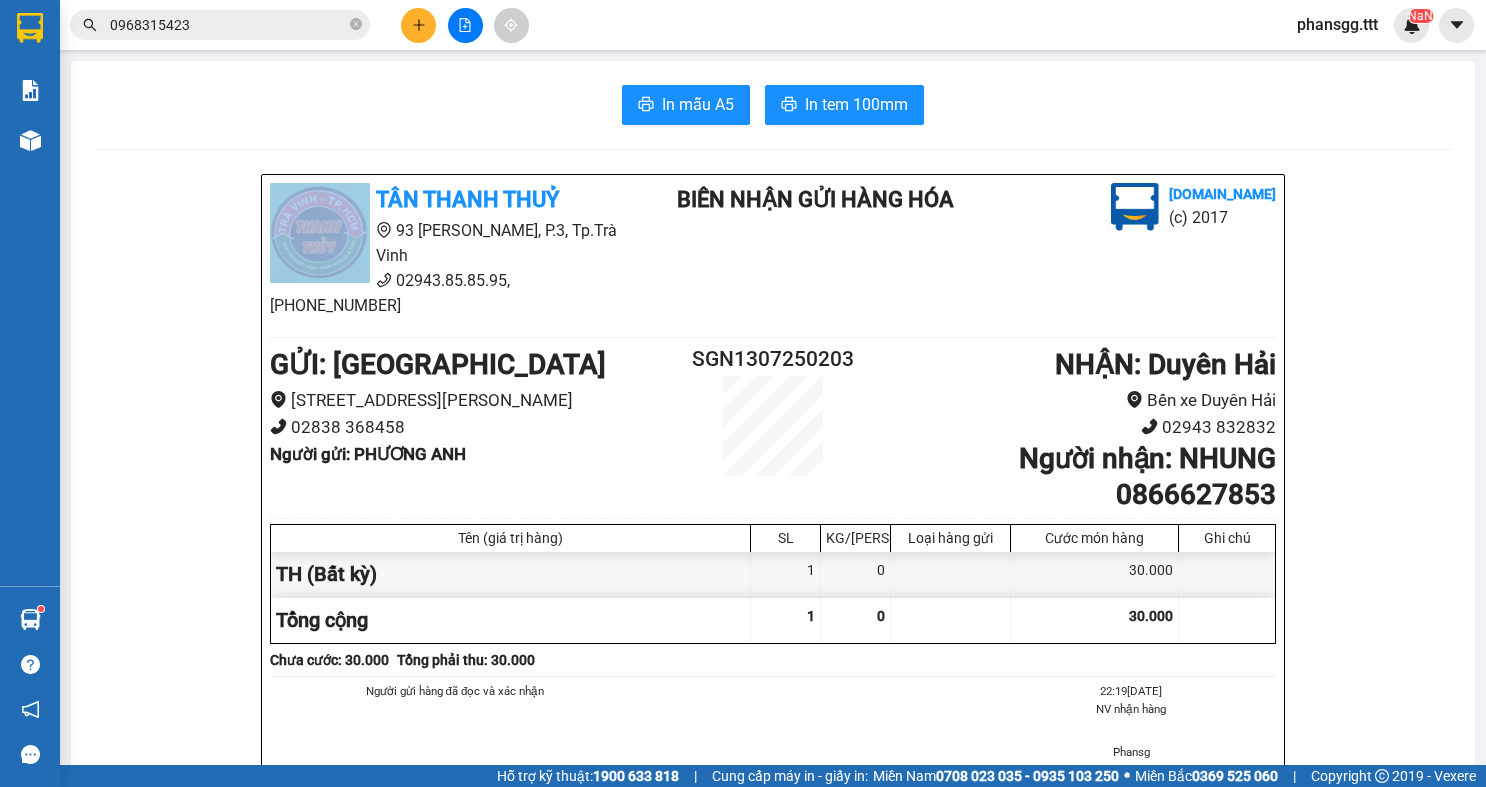 click on "In mẫu A5
In tem 100mm
TÂN THANH THUỶ   93 [PERSON_NAME], P.3, Tp.Trà Vinh   02943.85.85.95, [PHONE_NUMBER] BIÊN NHẬN GỬI HÀNG HÓA [DOMAIN_NAME] (c) 2017 GỬI :   [GEOGRAPHIC_DATA]   [STREET_ADDRESS][PERSON_NAME] 368458 Người gửi :   PHƯƠNG ANH  SGN1307250203 NHẬN :   Duyên Hải   Bến xe Duyên Hải   02943 832832 Người nhận :   NHUNG 0866627853 Tên (giá trị hàng) SL KG/Món Loại hàng gửi Cước món hàng Ghi chú TH (Bất kỳ) 1 0 30.000 Tổng cộng 1 0 30.000 Loading... Chưa cước : 30.000 Tổng phải thu: 30.000 Người gửi hàng đã đọc và xác nhận 22:19[DATE] NV nhận hàng Phansg Quy định nhận/gửi hàng : Nhà xe không kiểm tra hàng hóa bên trong khi nhận hàng, phải trình CMND và giấy giới thiệu đối với khách nhận hàng cho công ty, doanh nghiệp. Hàng gửi có giá trị cao [PERSON_NAME] phải khai báo để được gửi theo phương thức đảm bảo." at bounding box center [773, 759] 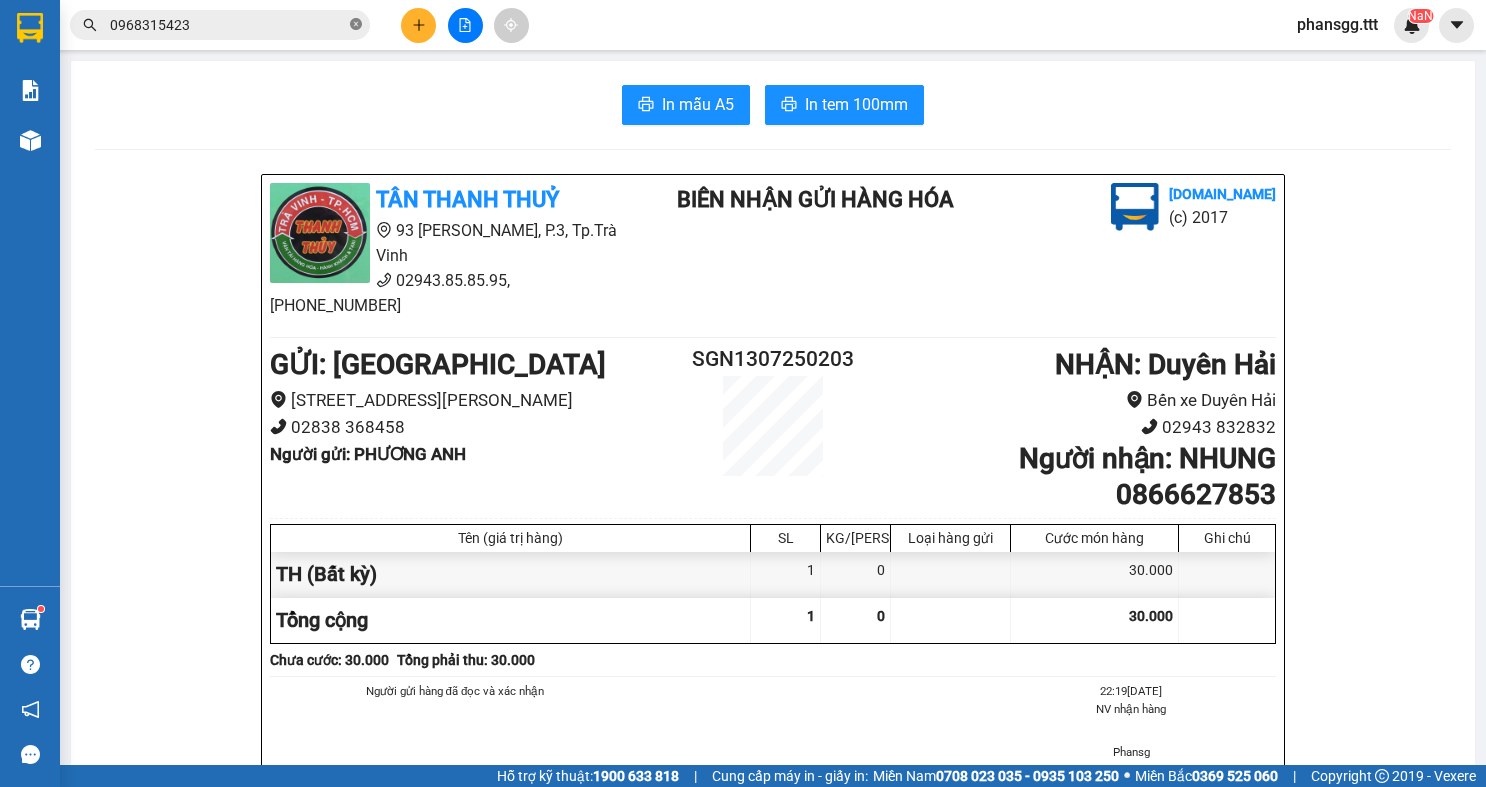 click 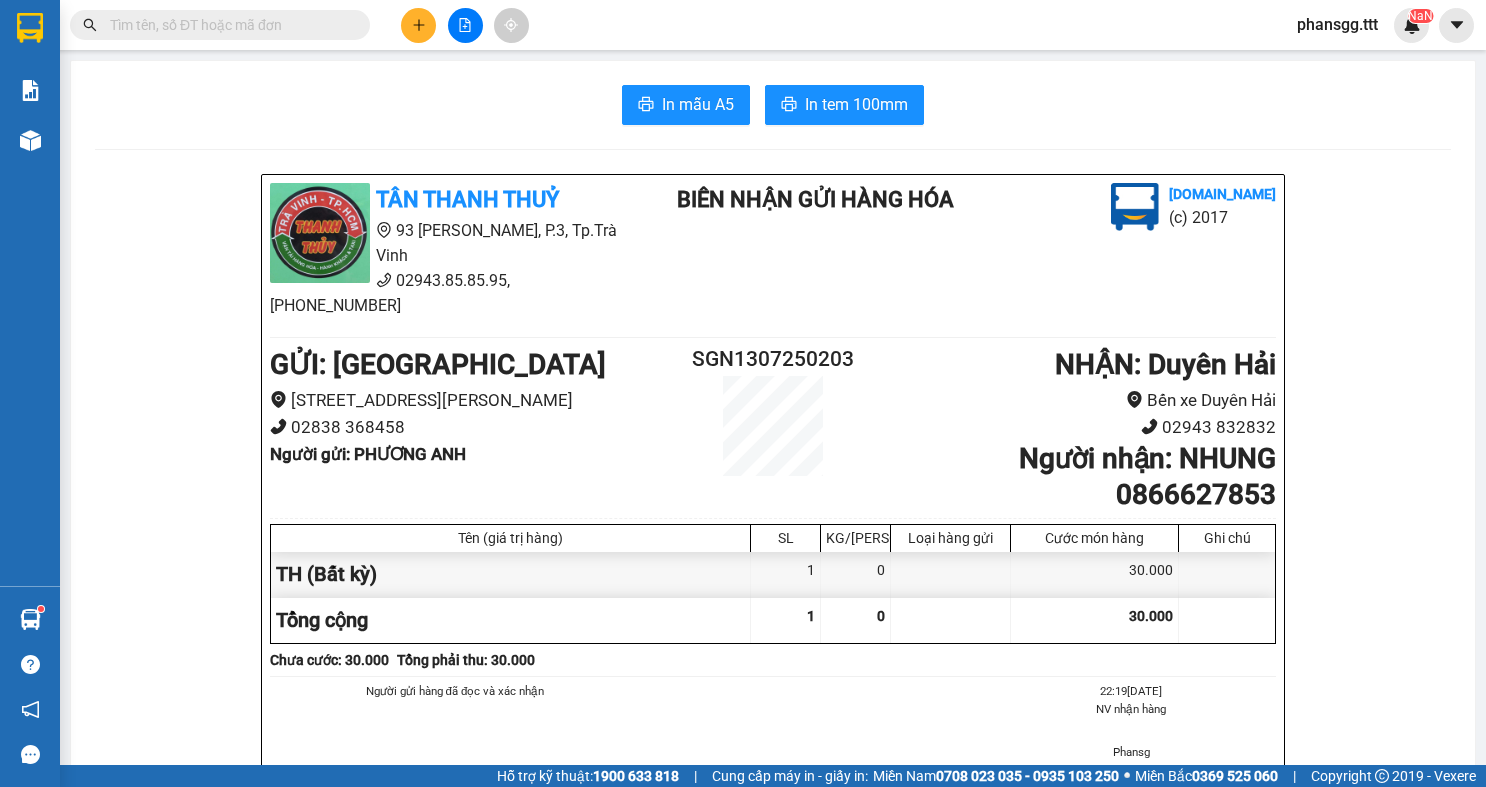 drag, startPoint x: 322, startPoint y: 0, endPoint x: 332, endPoint y: 16, distance: 18.867962 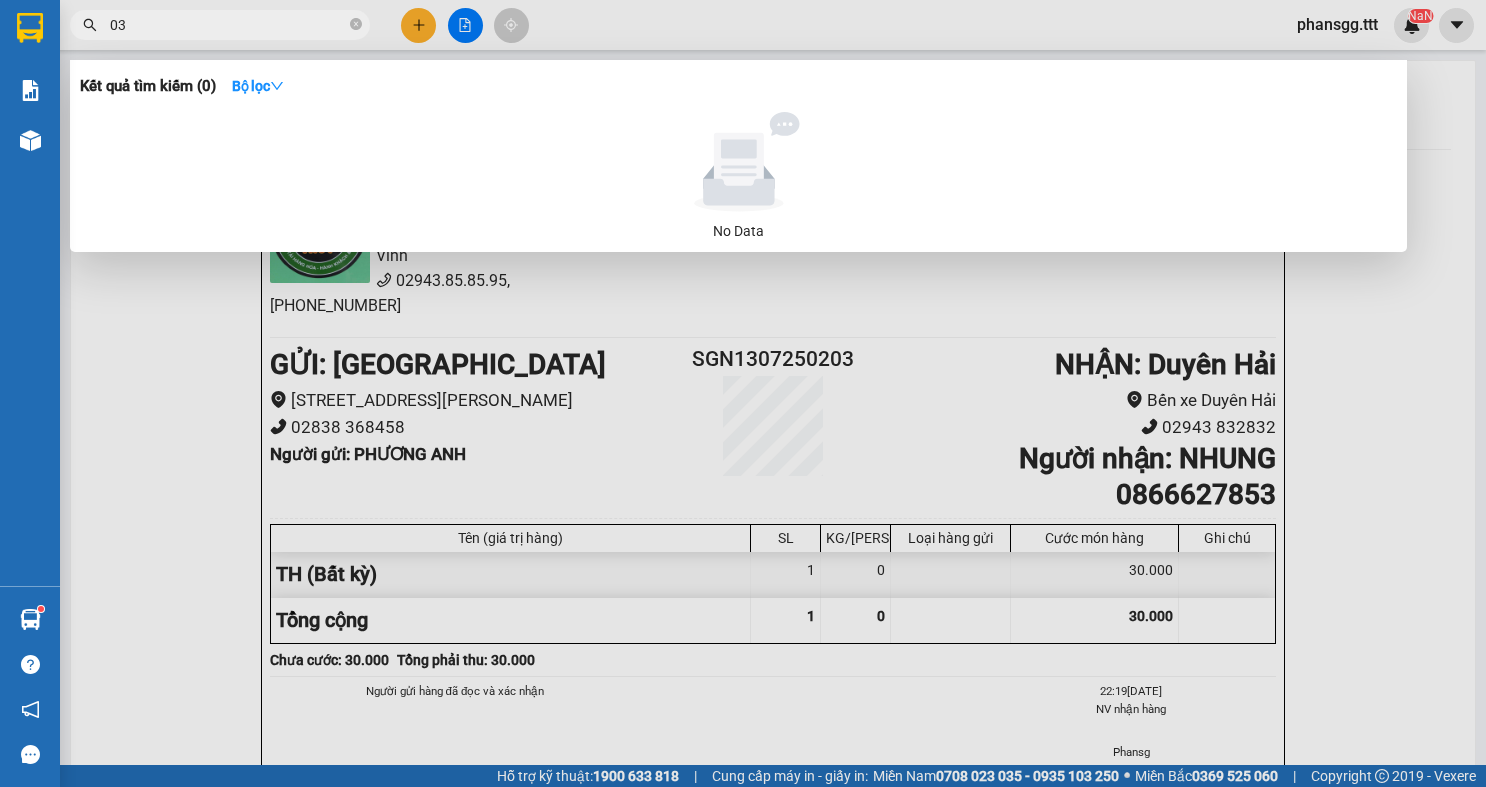 type on "0" 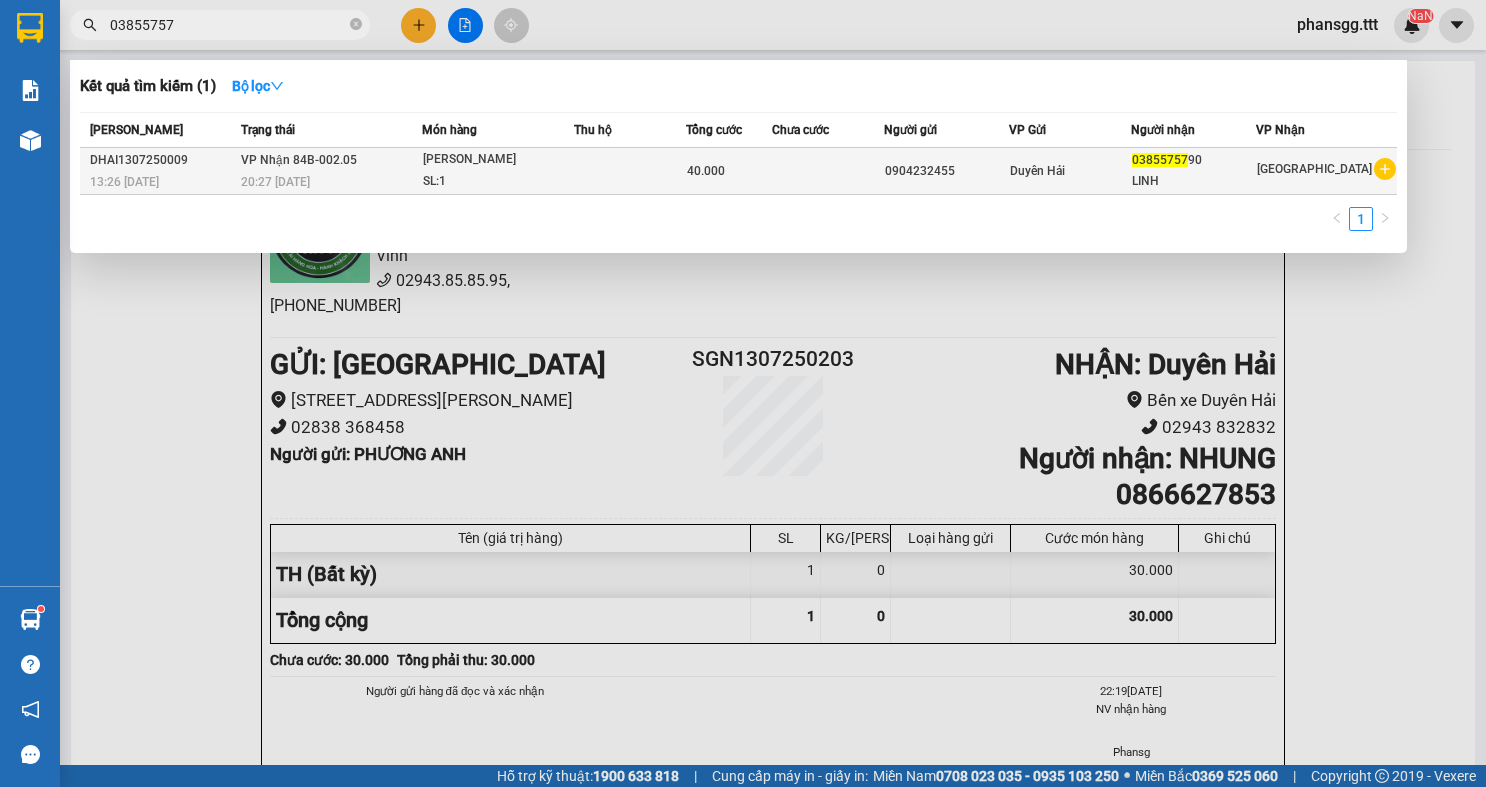 type on "03855757" 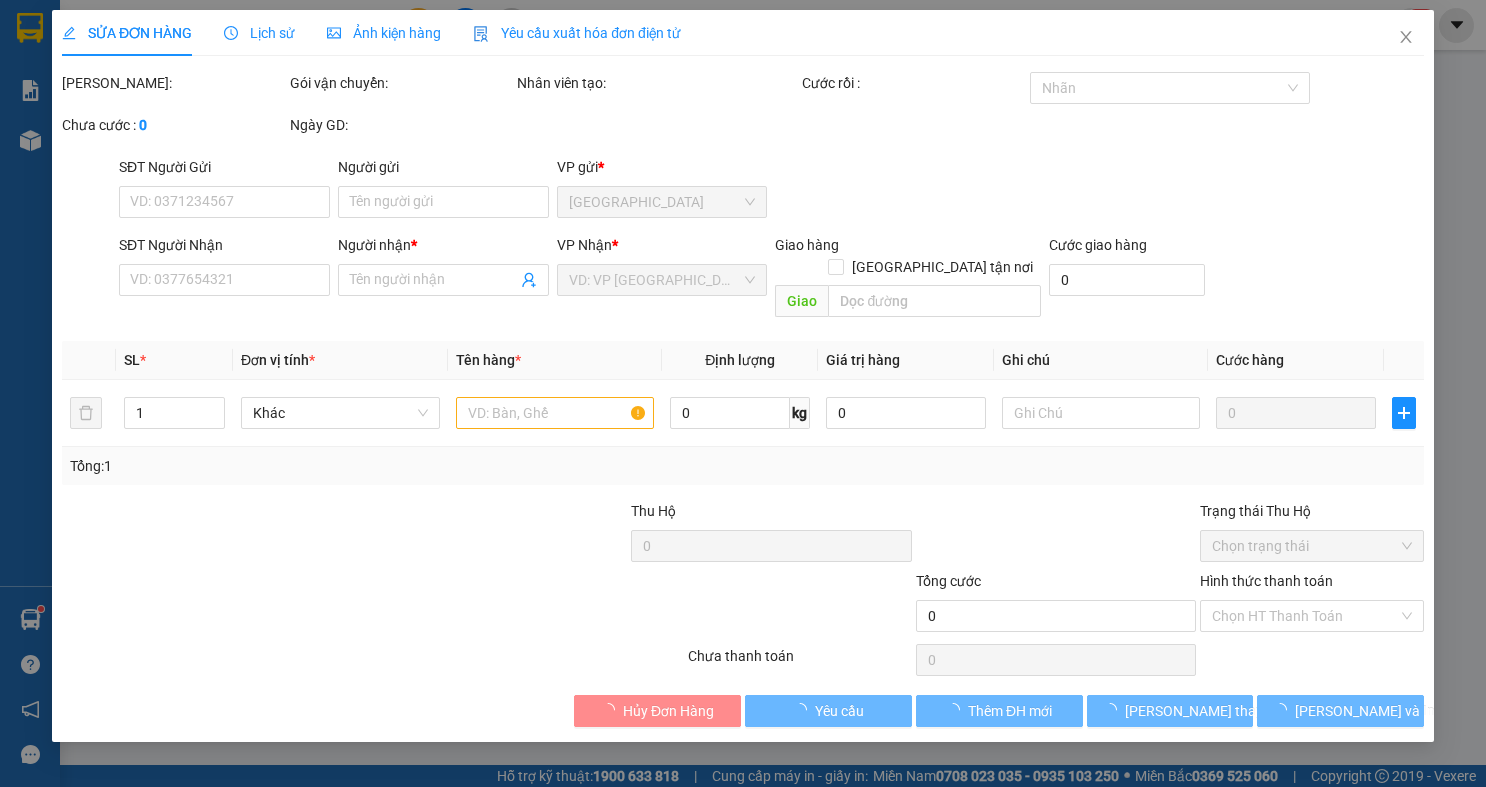 type on "0904232455" 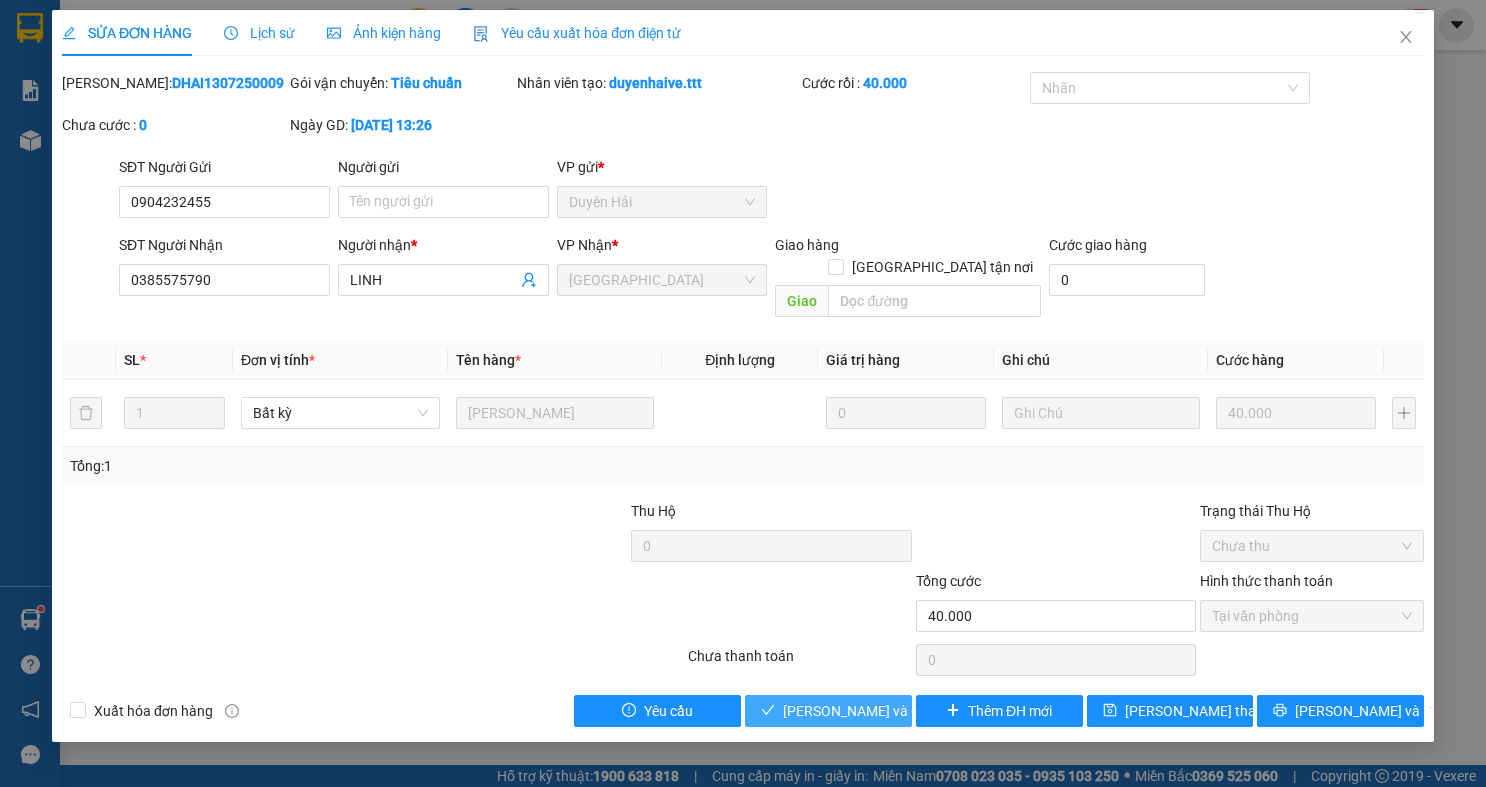 click on "[PERSON_NAME] và Giao hàng" at bounding box center [879, 711] 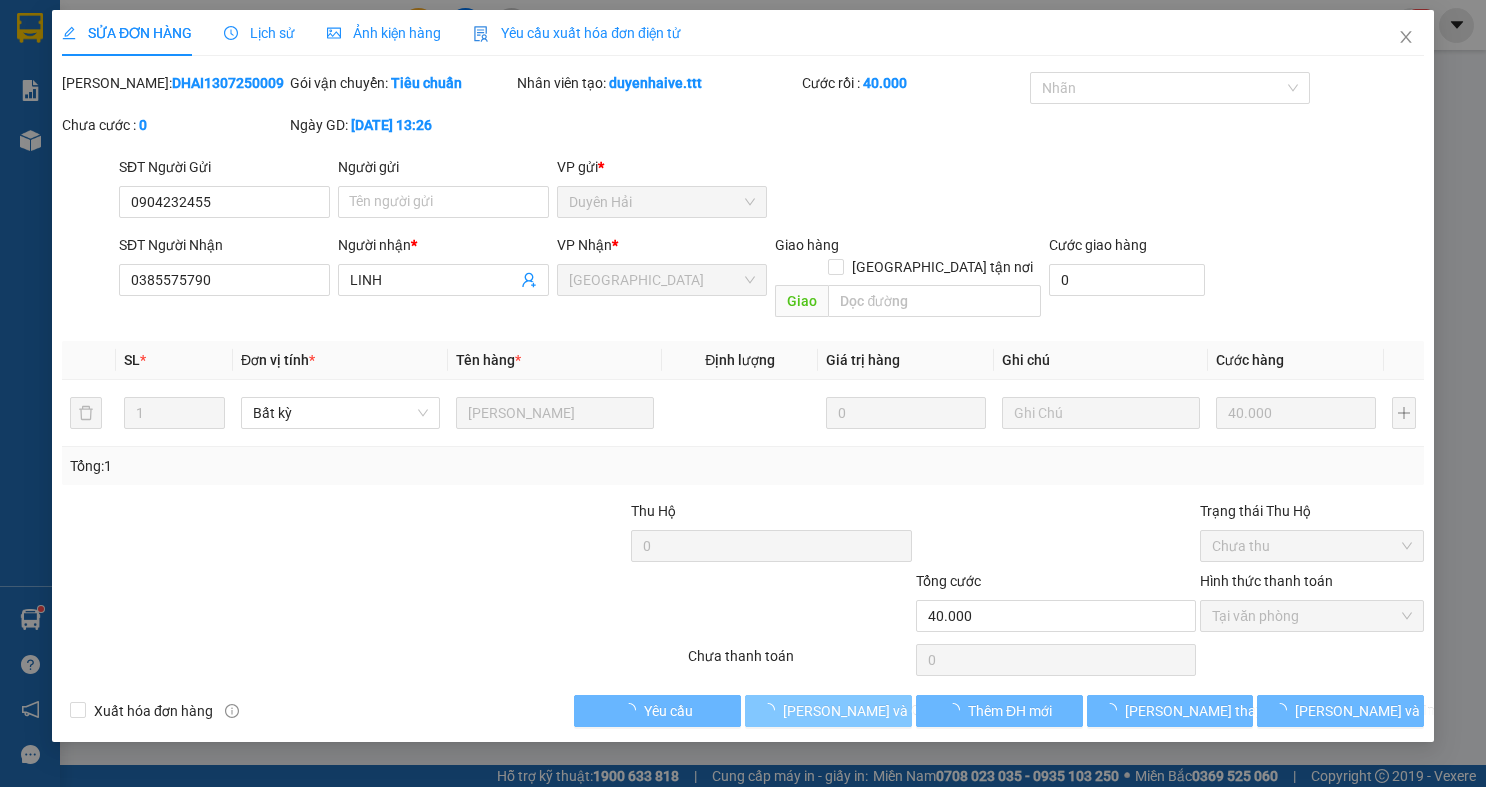 click on "[PERSON_NAME] và Giao hàng" at bounding box center (879, 711) 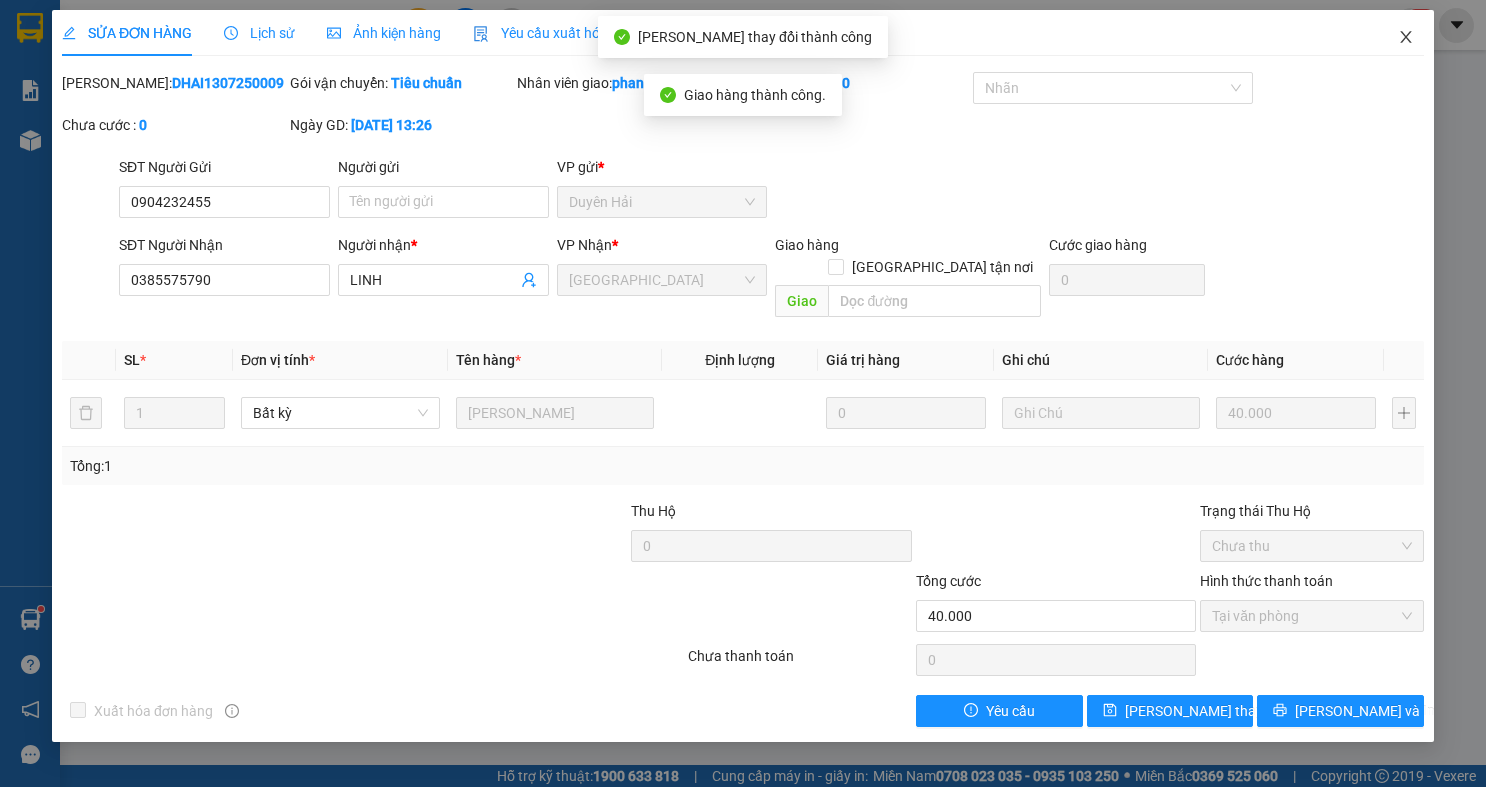 click 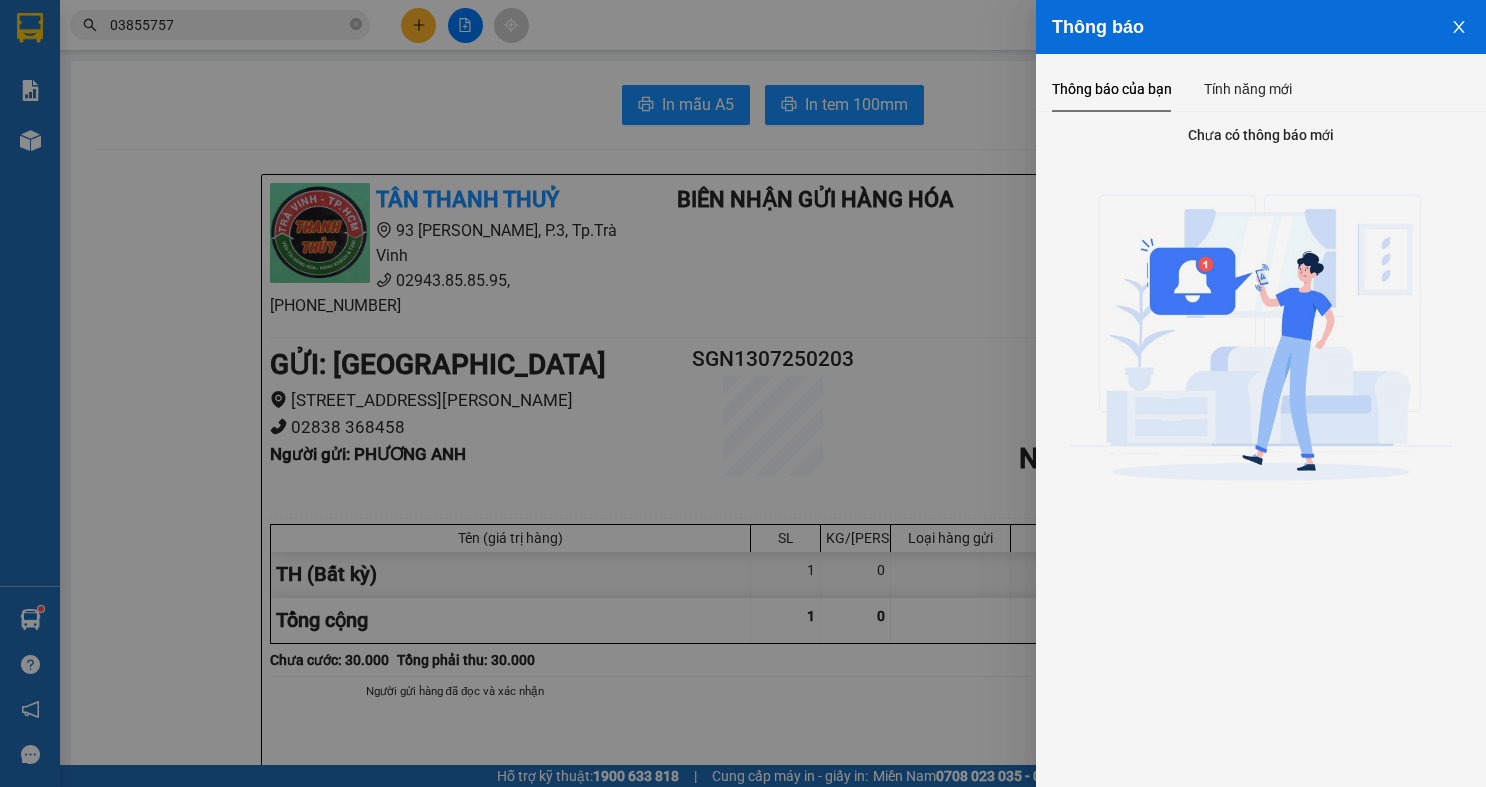 click at bounding box center (743, 393) 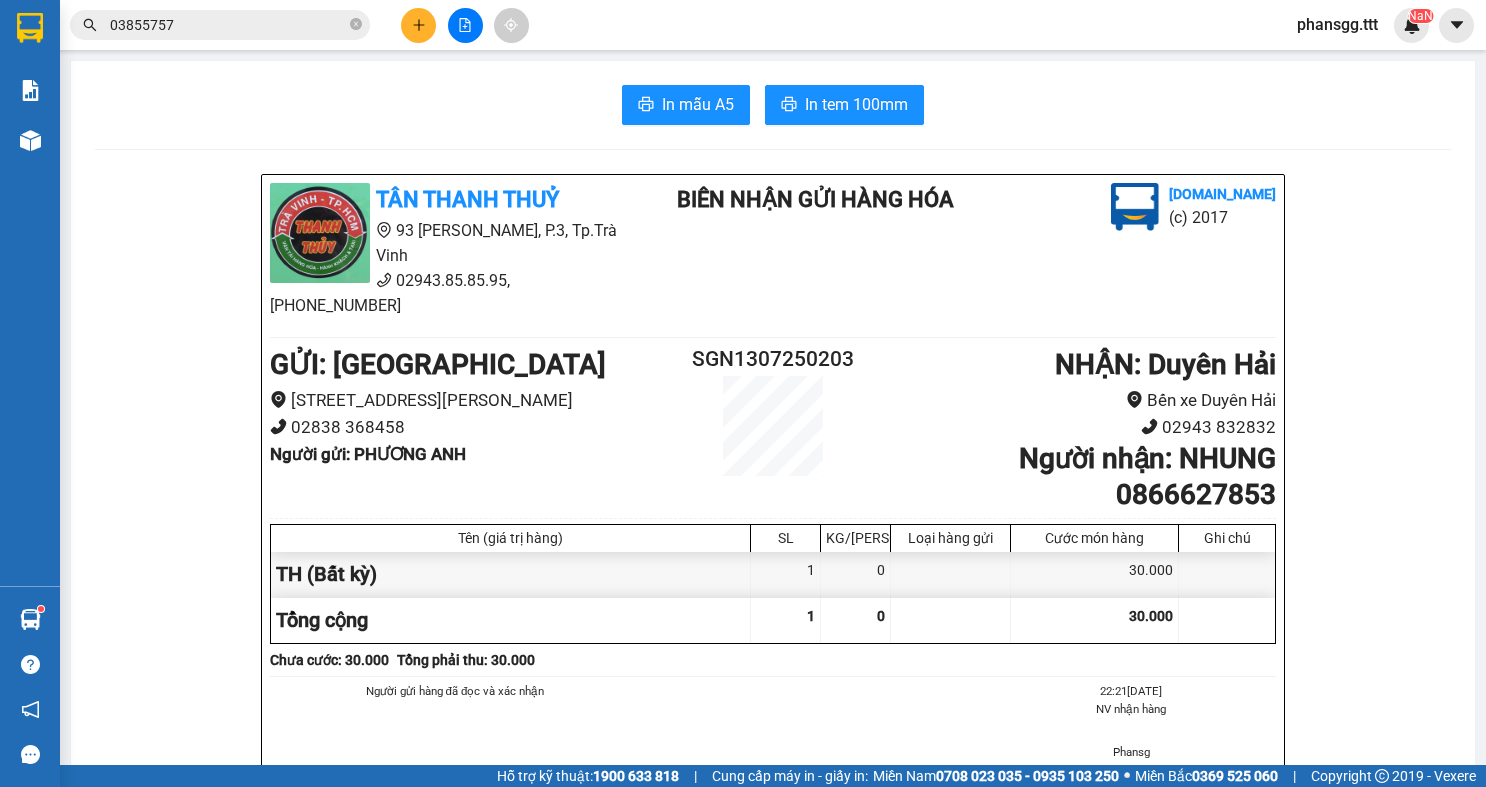 click on "03855757" at bounding box center [228, 25] 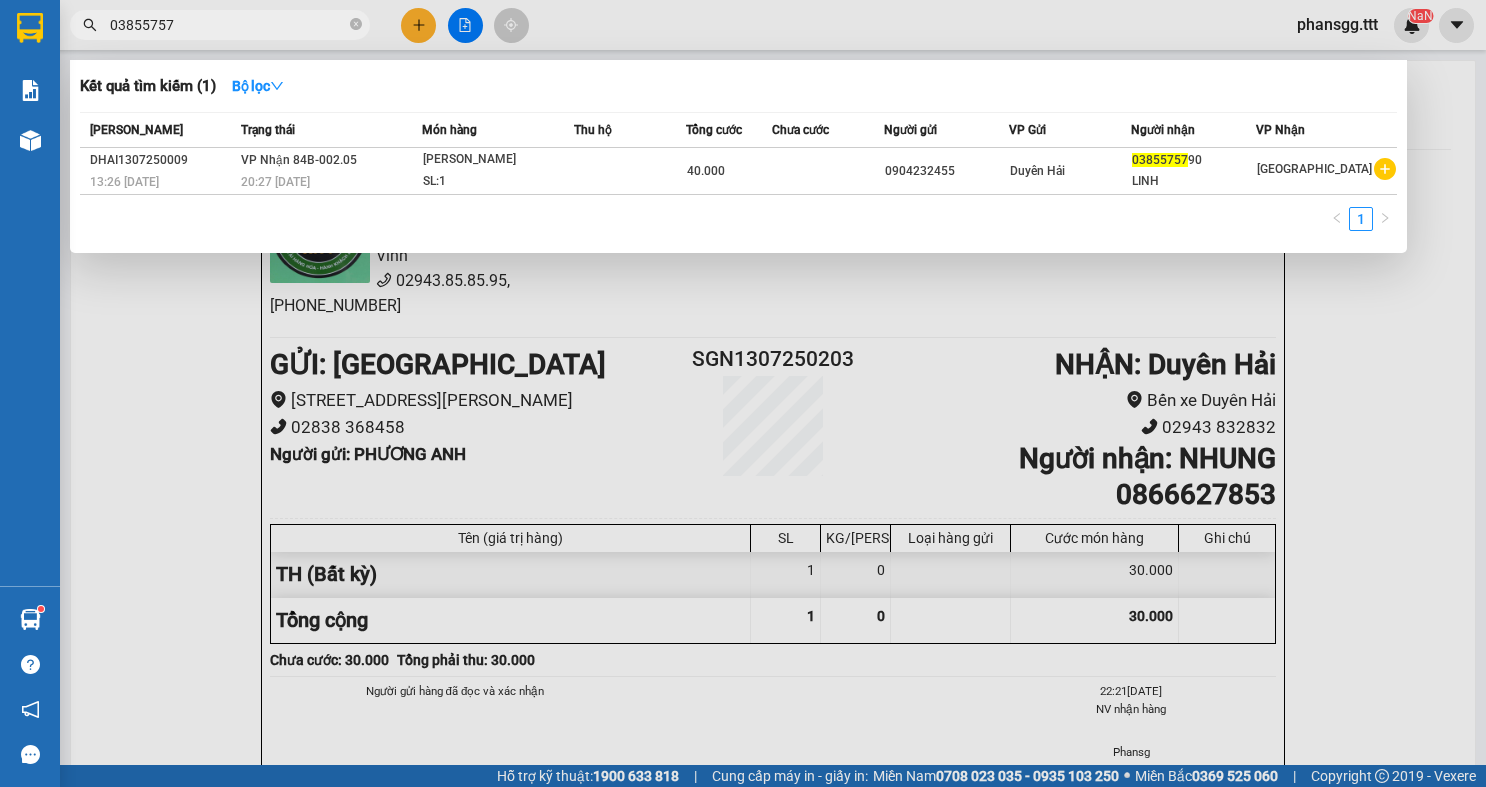 click on "03855757" at bounding box center (228, 25) 